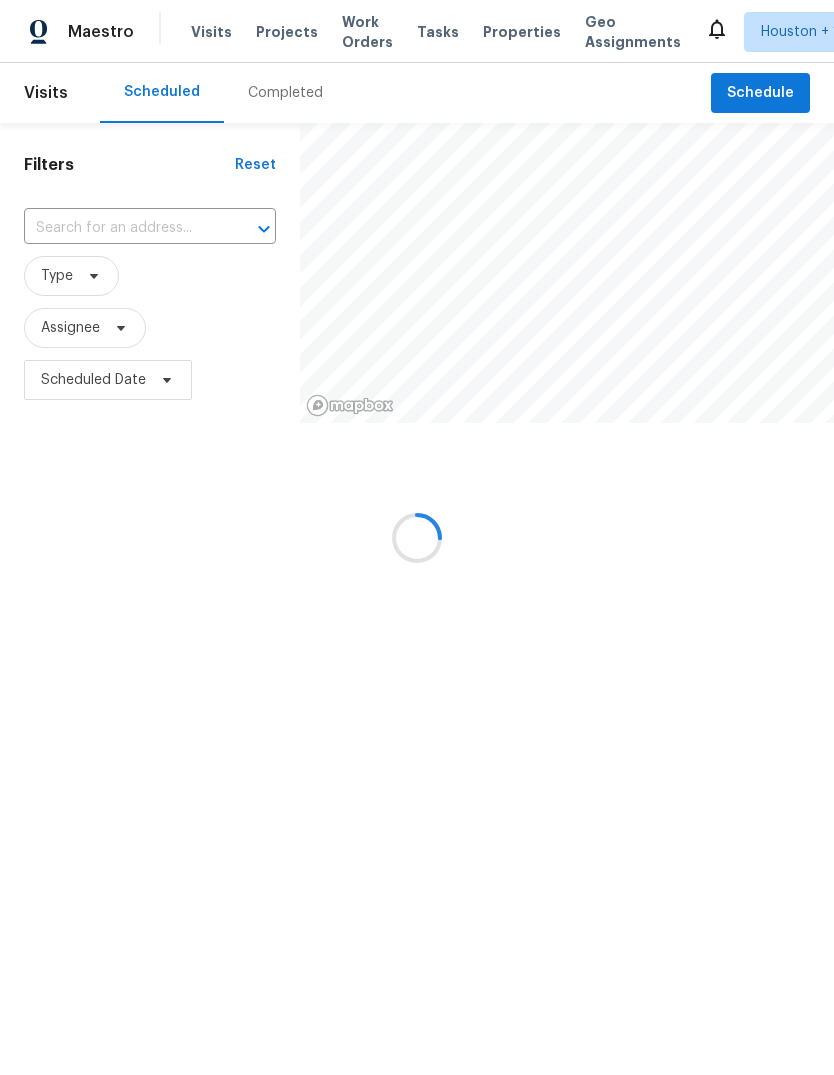 scroll, scrollTop: 0, scrollLeft: 0, axis: both 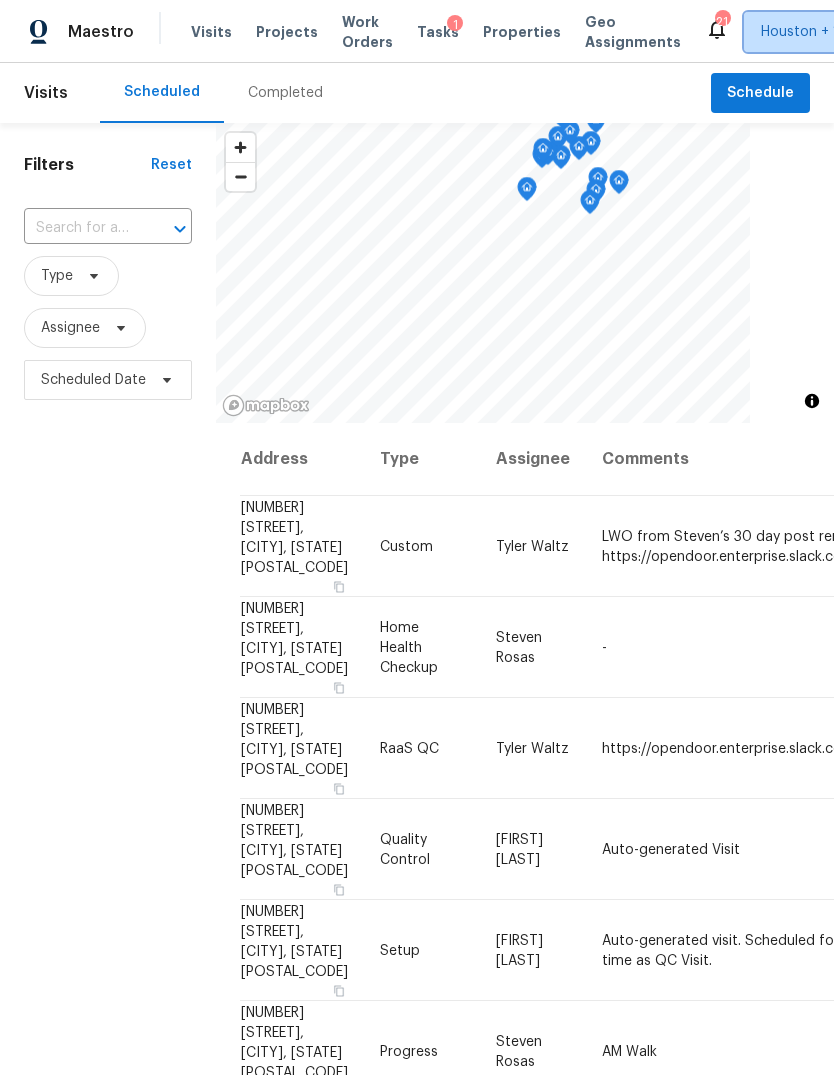 click on "Houston + 1" at bounding box center (814, 32) 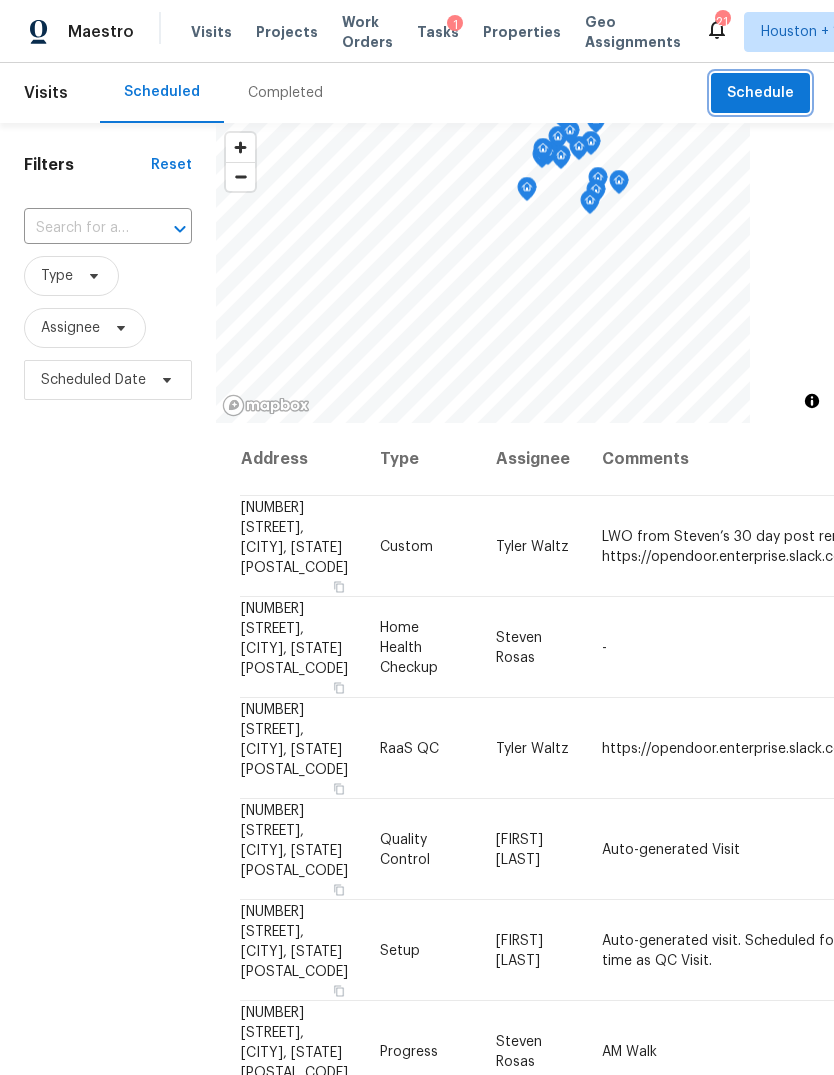click on "Schedule" at bounding box center (760, 93) 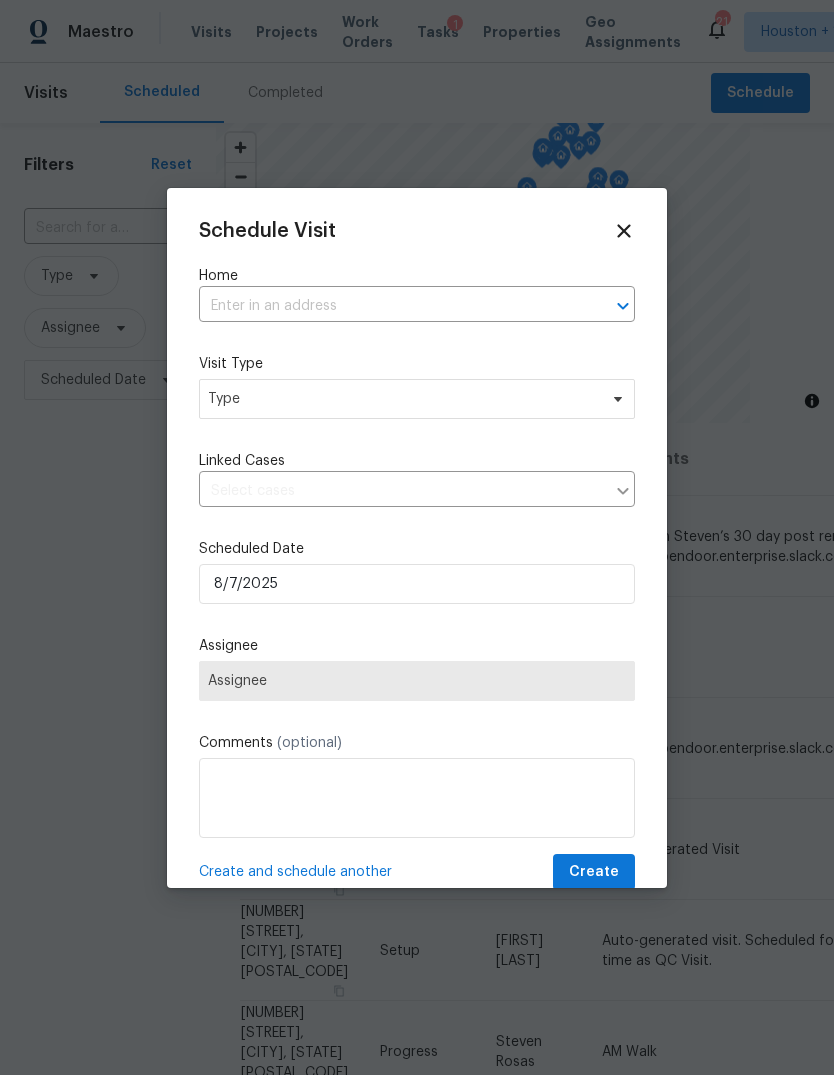 click at bounding box center [389, 306] 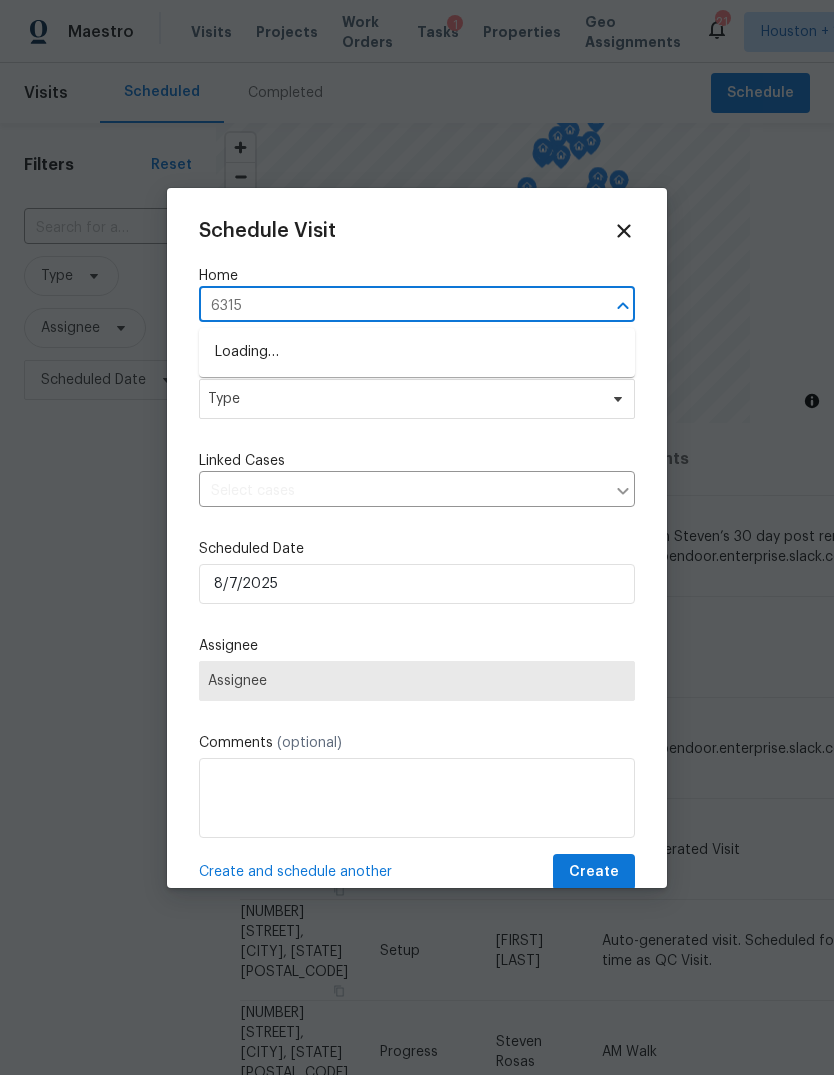 type on "6315" 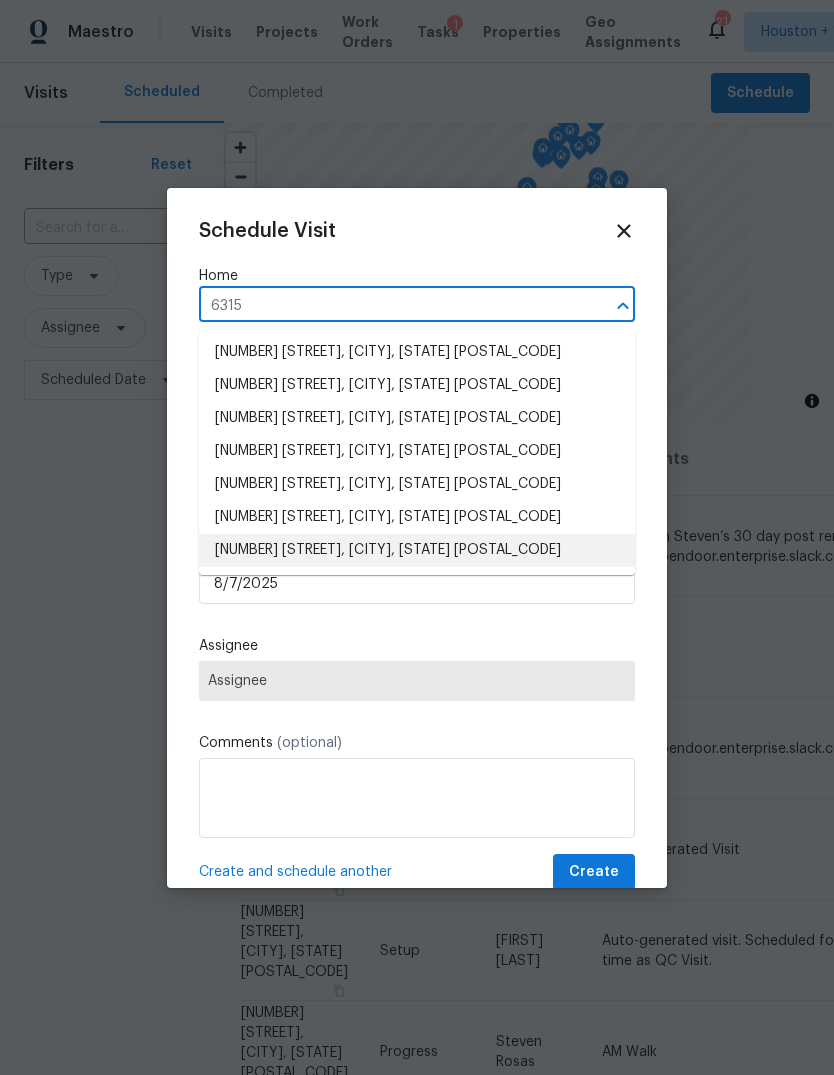 click on "[NUMBER] [STREET], [CITY], [STATE] [POSTAL_CODE]" at bounding box center (417, 550) 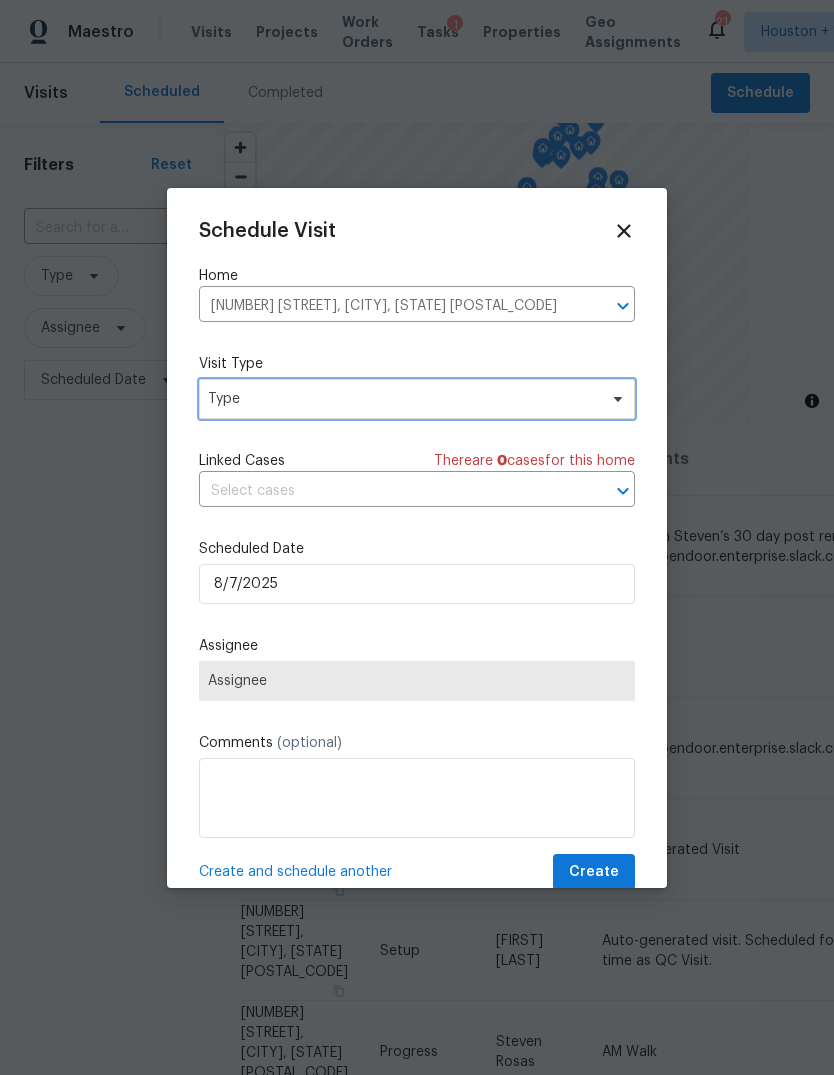 click on "Type" at bounding box center [402, 399] 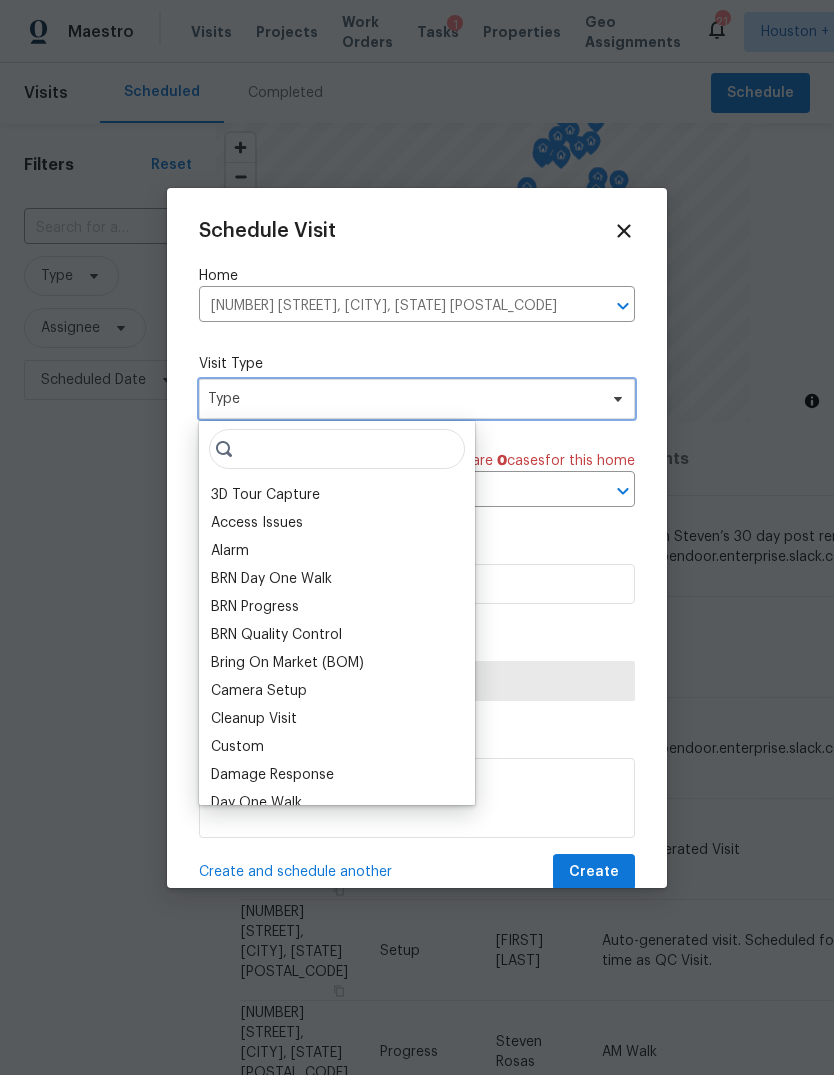 click on "Type" at bounding box center (402, 399) 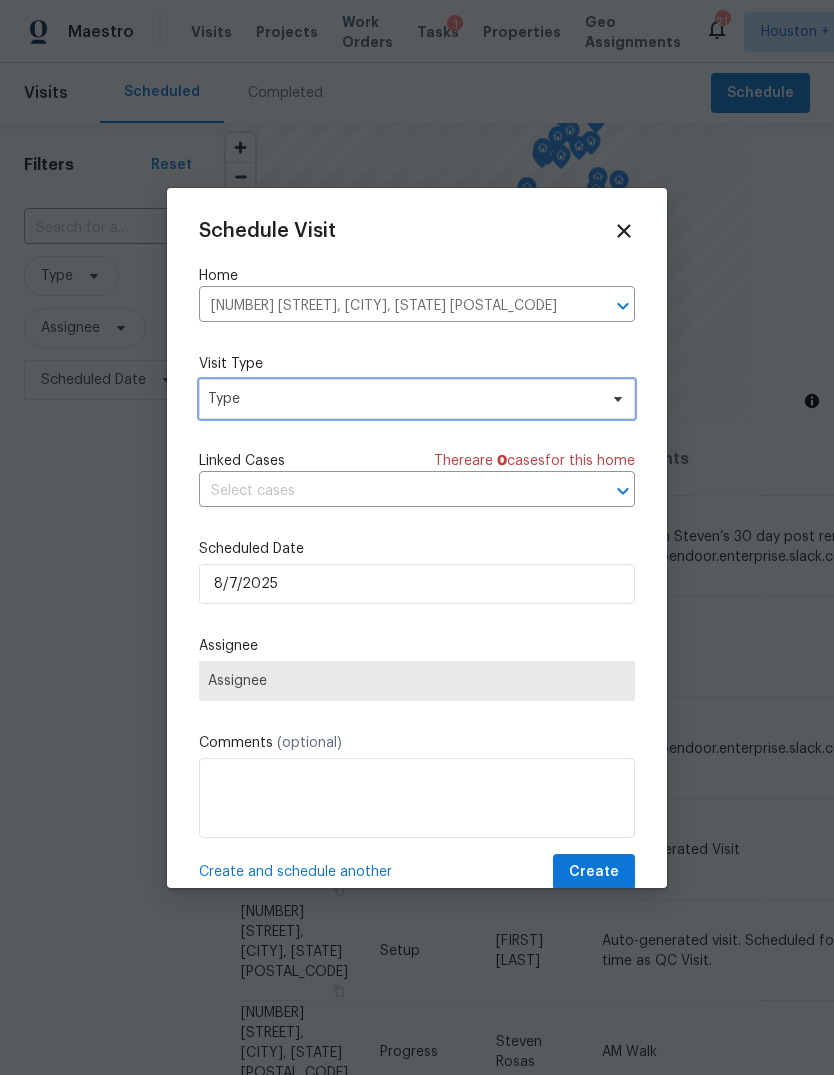 click on "Type" at bounding box center [402, 399] 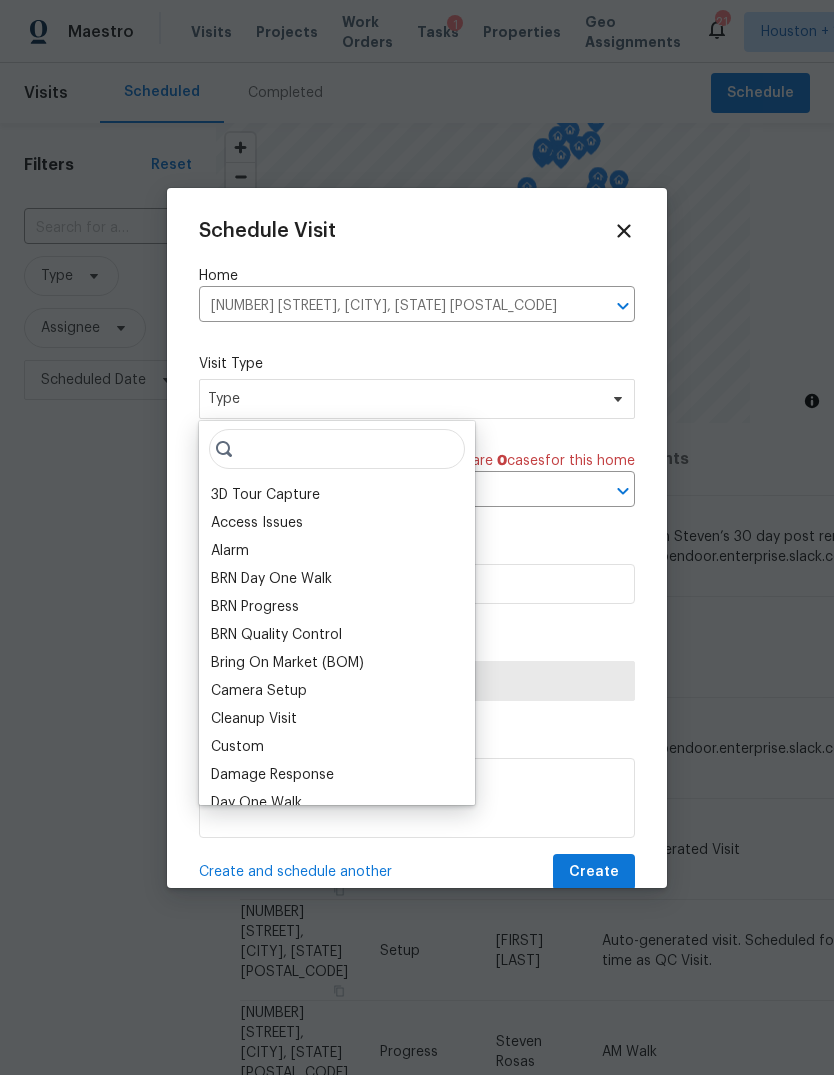 click at bounding box center (337, 449) 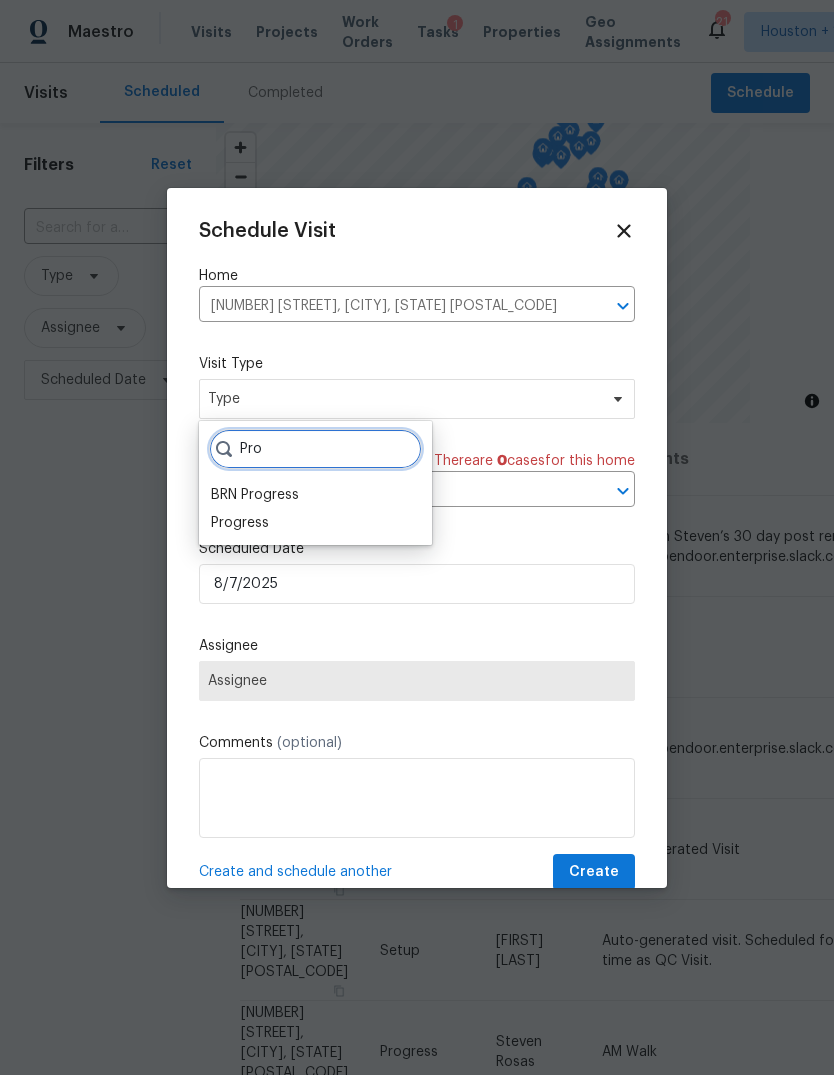 type on "Pro" 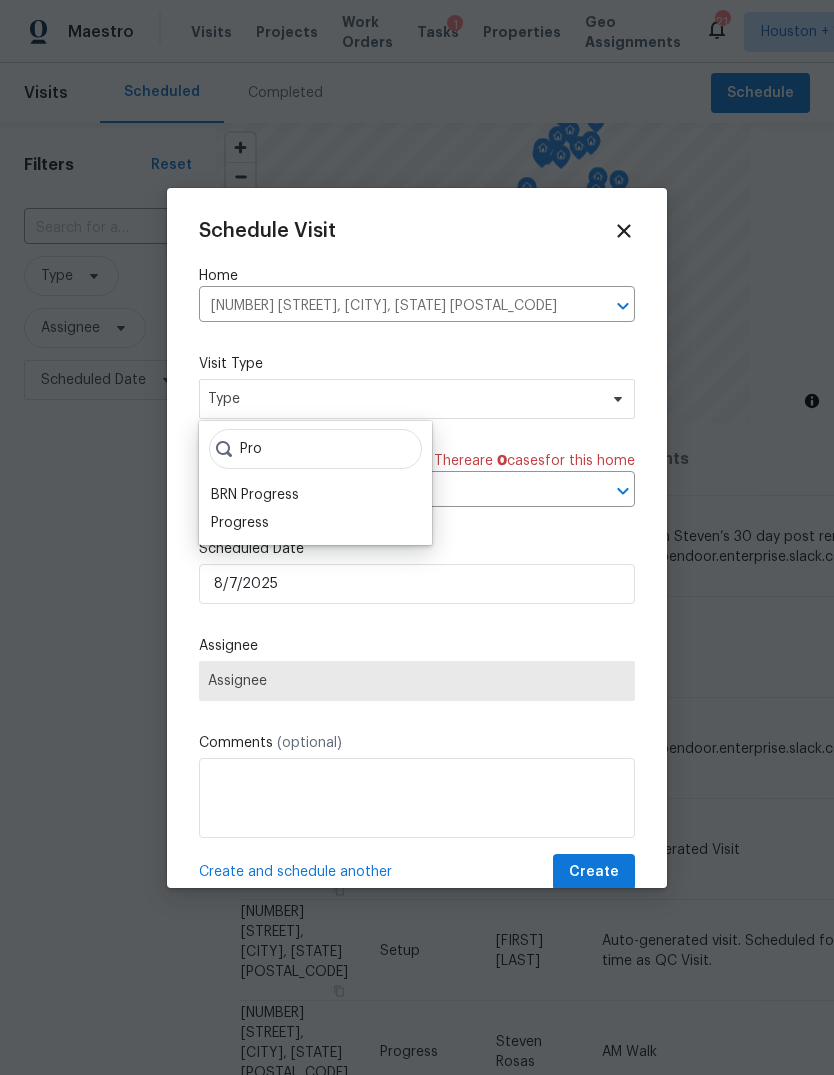 click on "Progress" at bounding box center [240, 523] 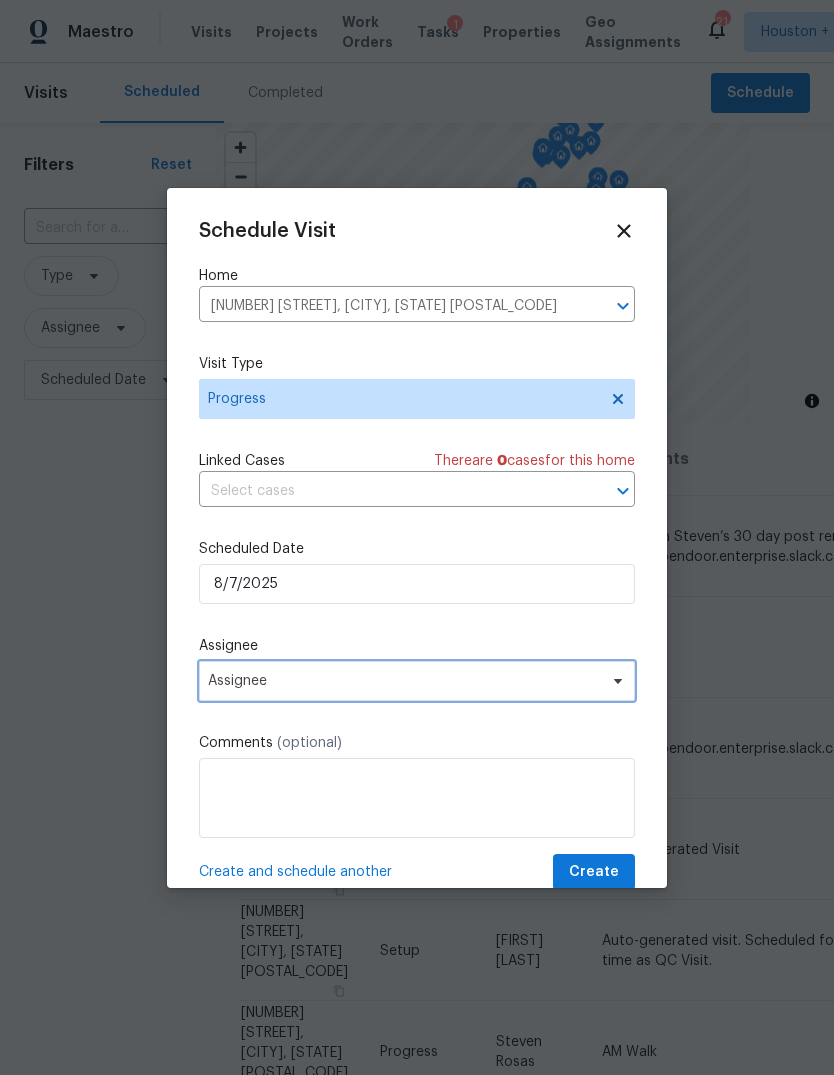 click on "Assignee" at bounding box center [417, 681] 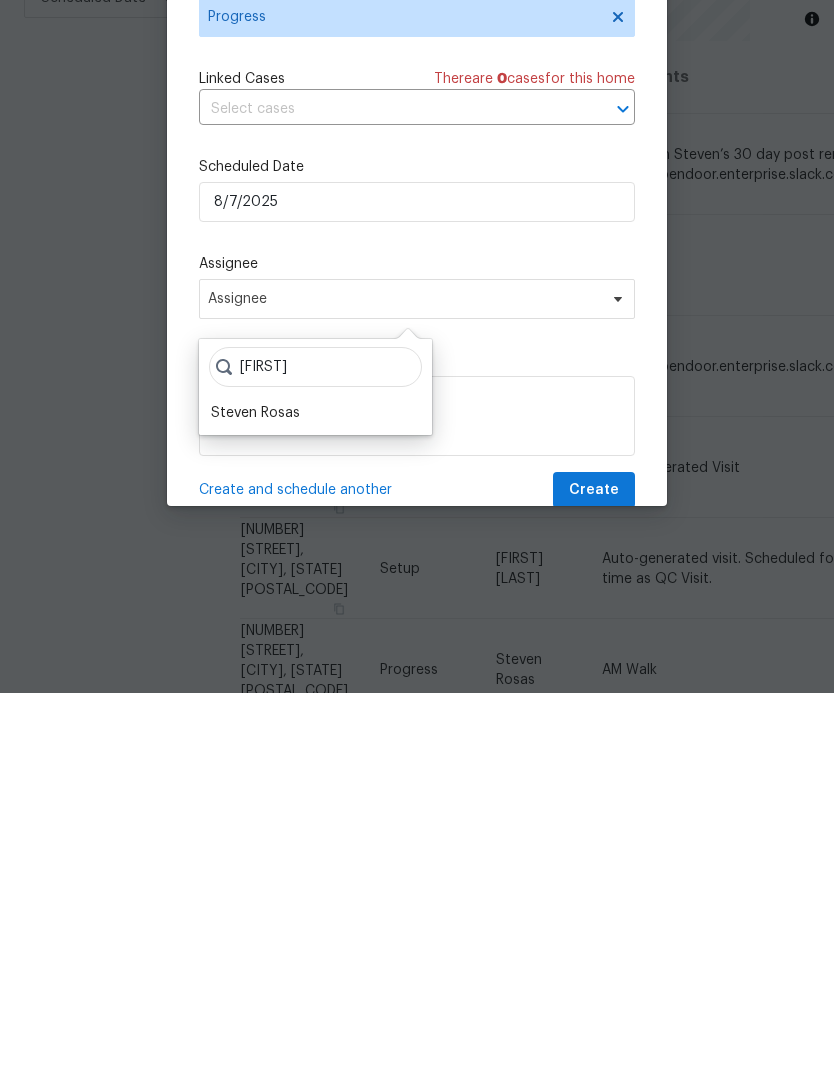 type on "[FIRST]" 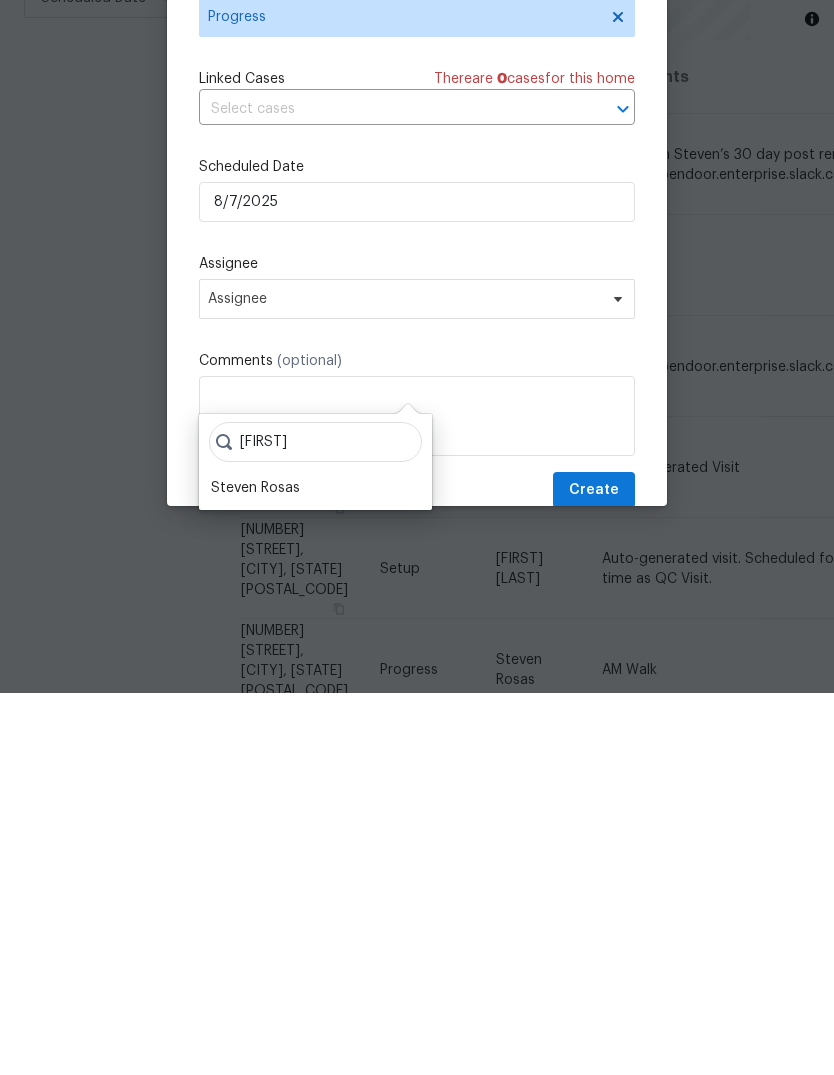 scroll, scrollTop: 75, scrollLeft: 0, axis: vertical 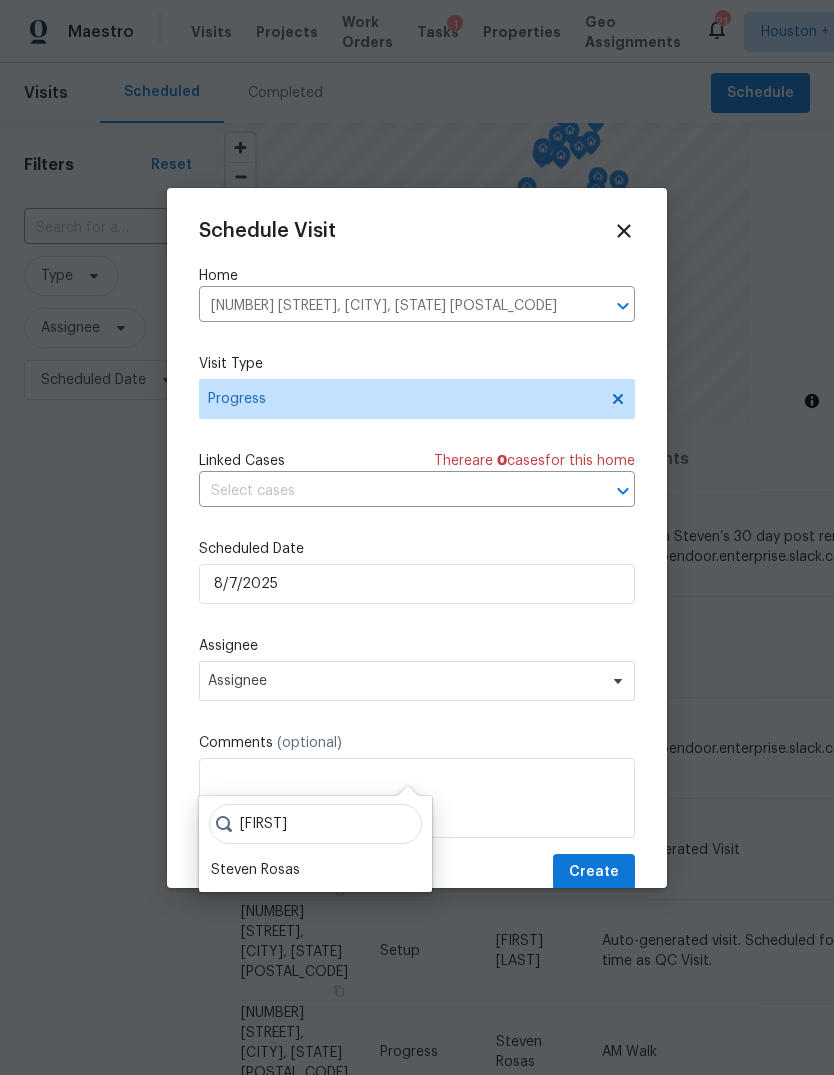 click on "Steven Rosas" at bounding box center [255, 870] 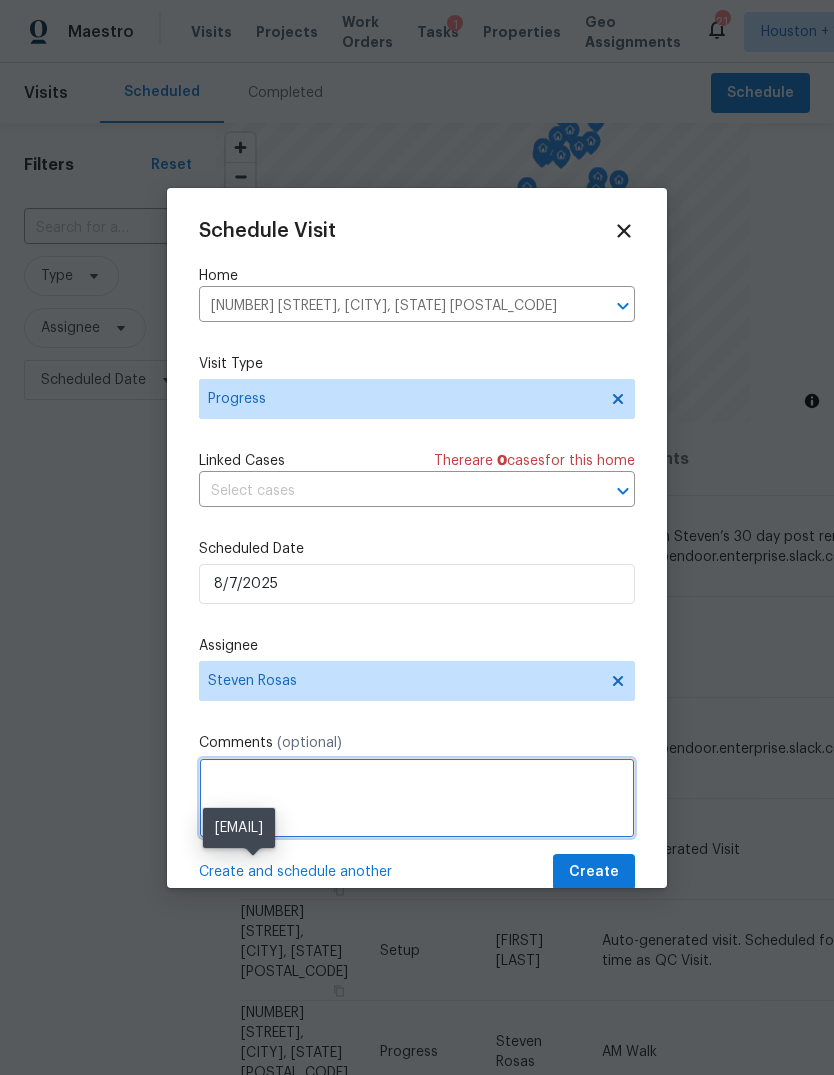 click at bounding box center (417, 798) 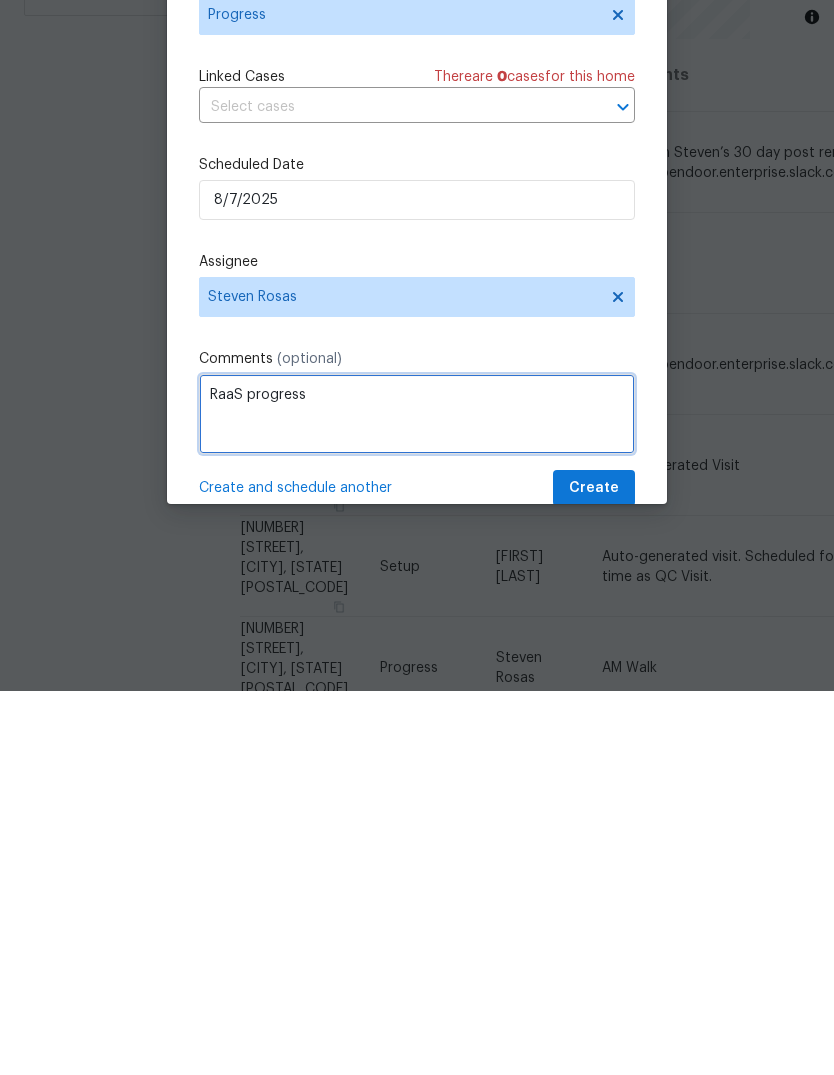 type on "RaaS progress" 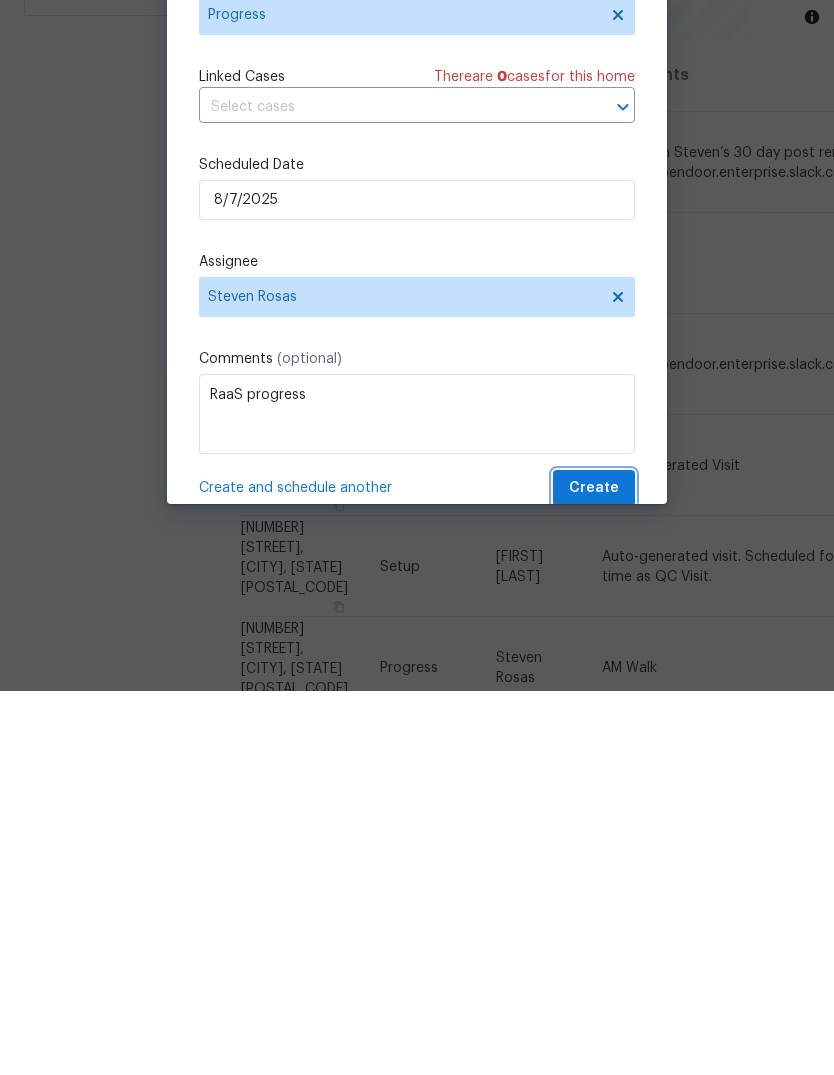 click on "Create" at bounding box center (594, 872) 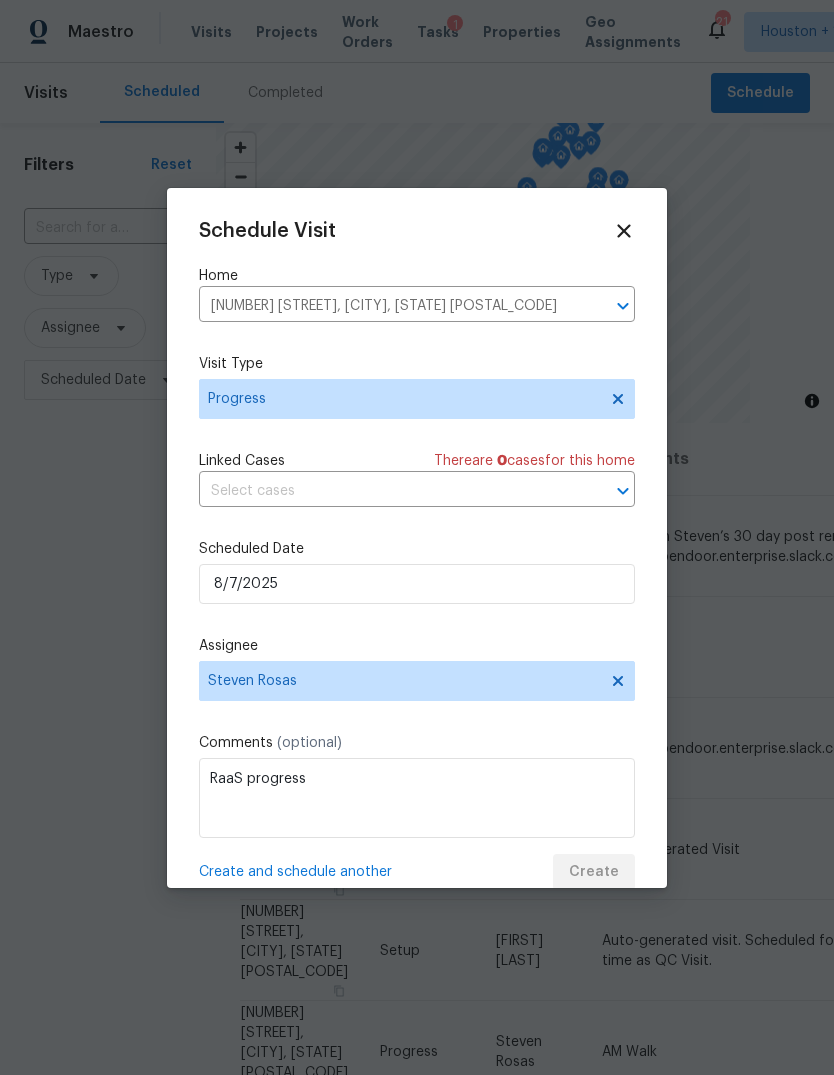 scroll, scrollTop: 0, scrollLeft: 0, axis: both 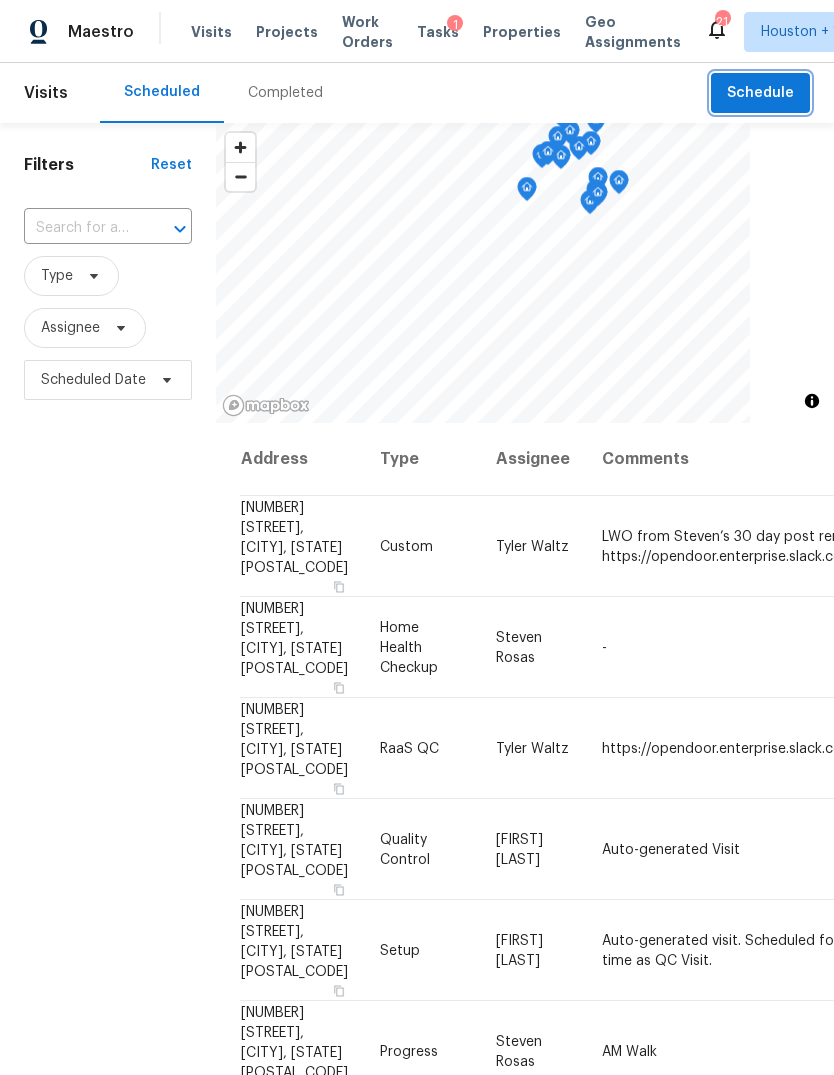 click on "Schedule" at bounding box center (760, 93) 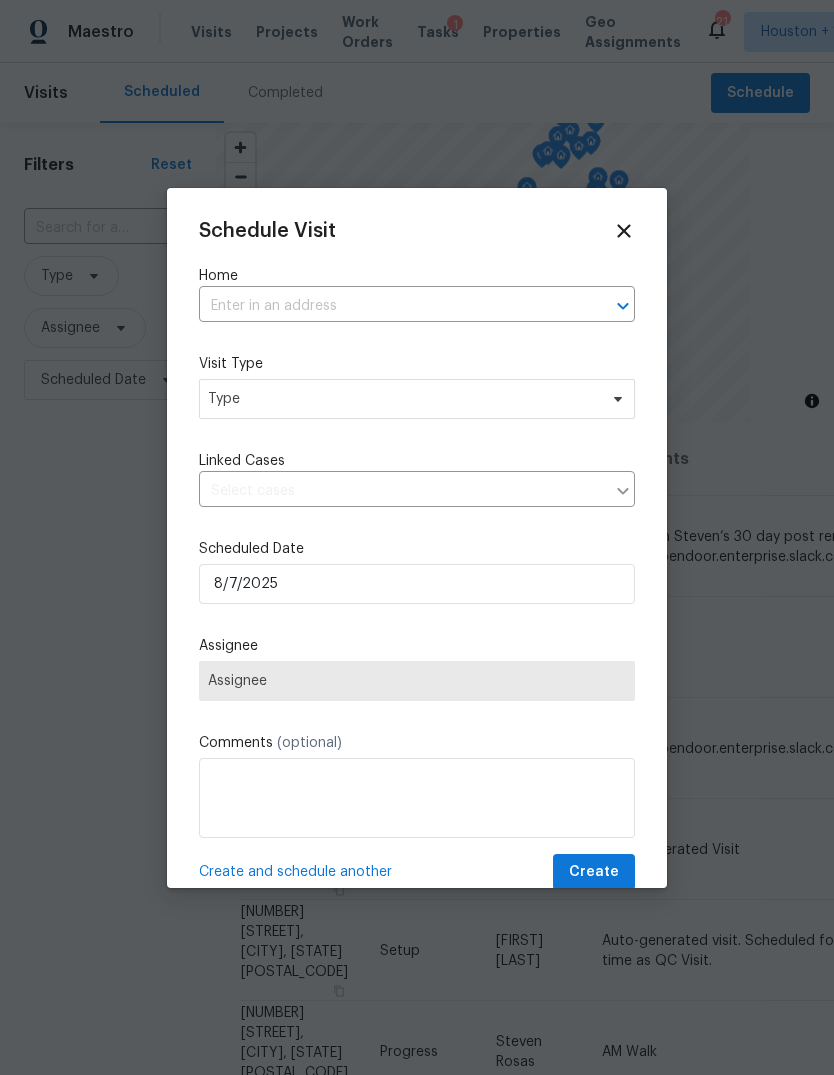 click at bounding box center [389, 306] 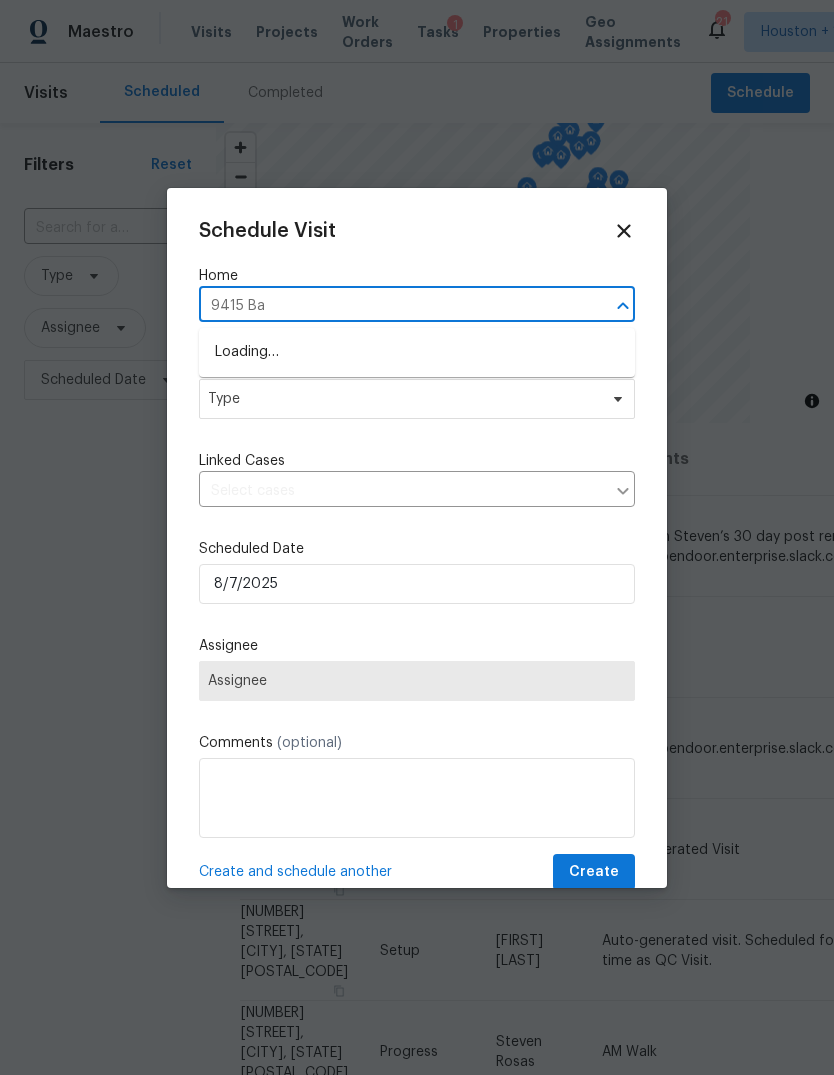 type on "9415 Bal" 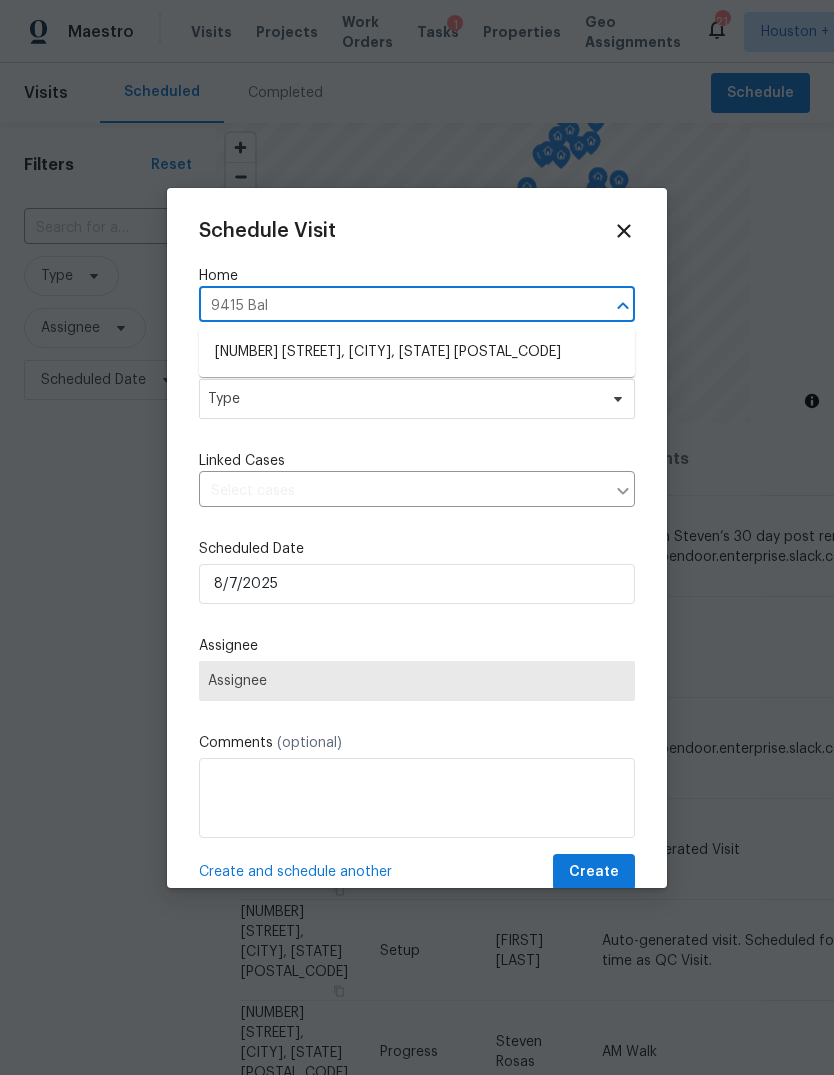 click on "[NUMBER] [STREET], [CITY], [STATE] [POSTAL_CODE]" at bounding box center (417, 352) 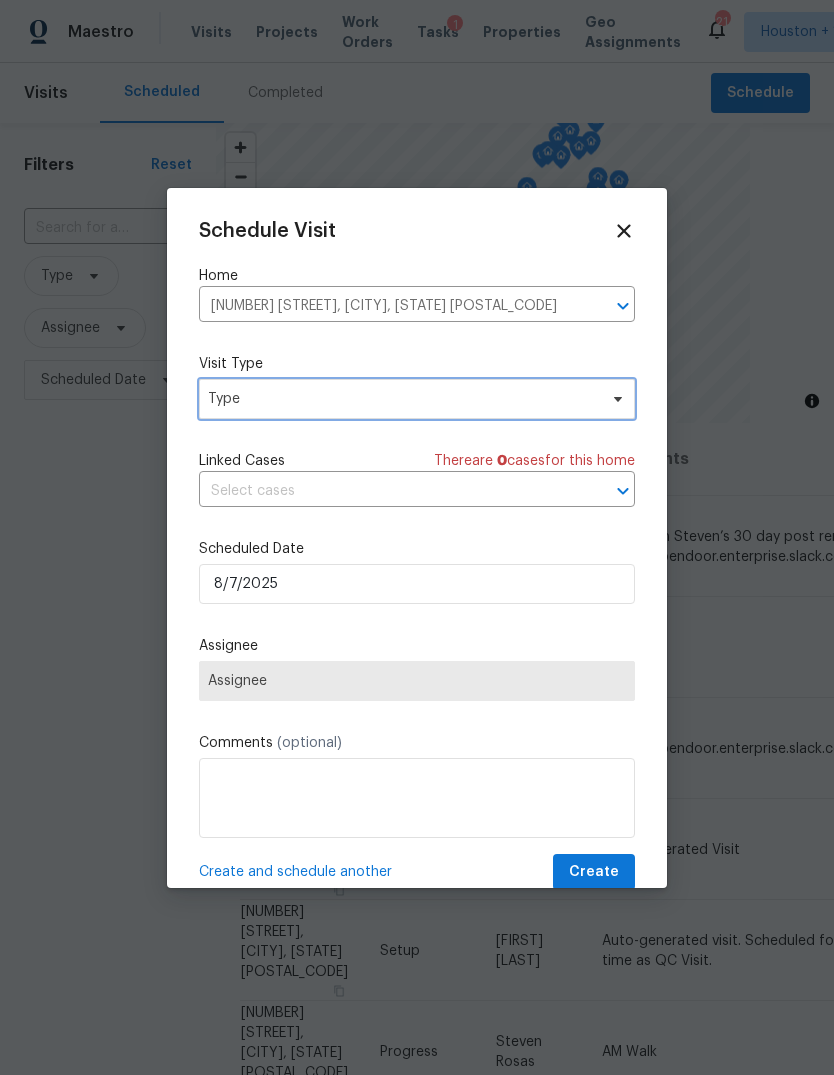 click on "Type" at bounding box center (402, 399) 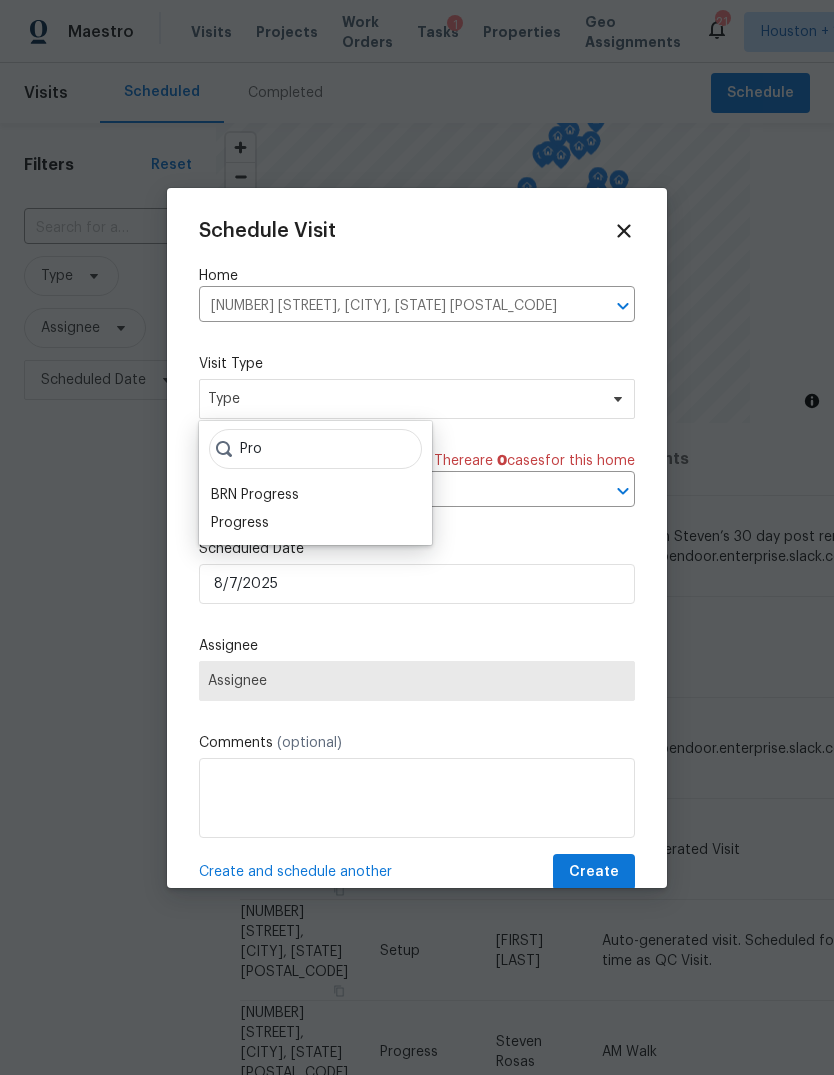 type on "Pro" 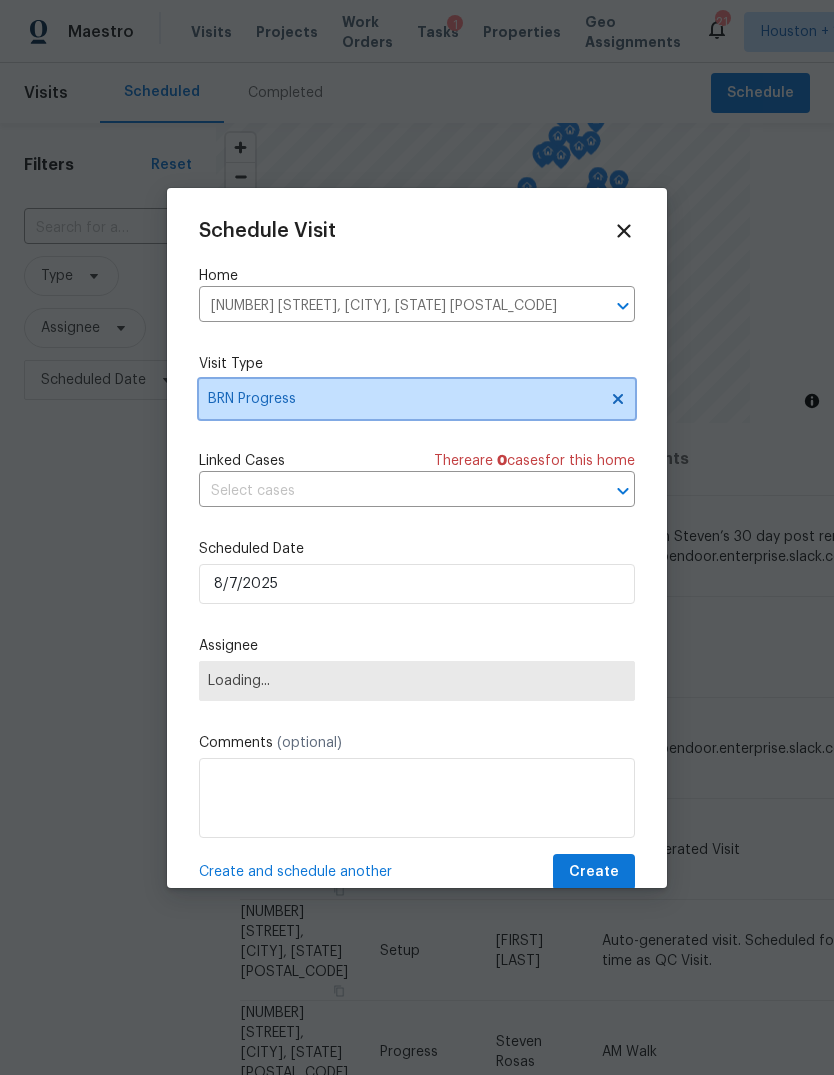 click on "BRN Progress" at bounding box center (402, 399) 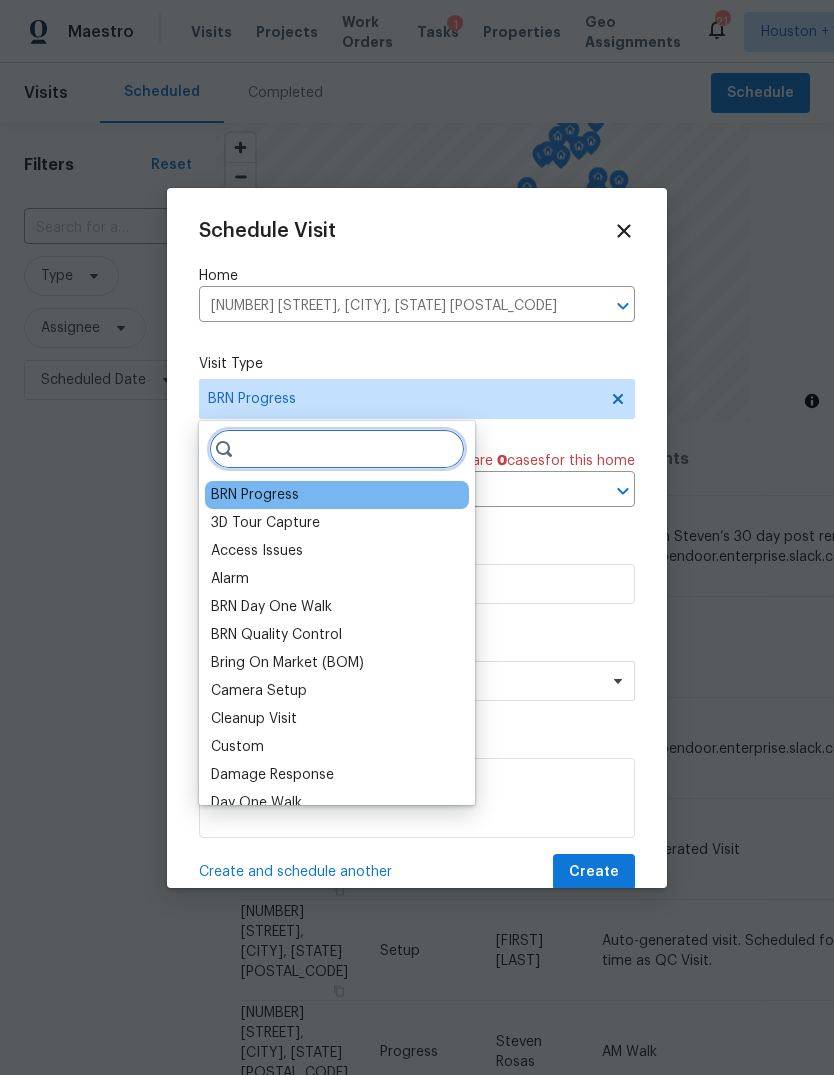 click at bounding box center [337, 449] 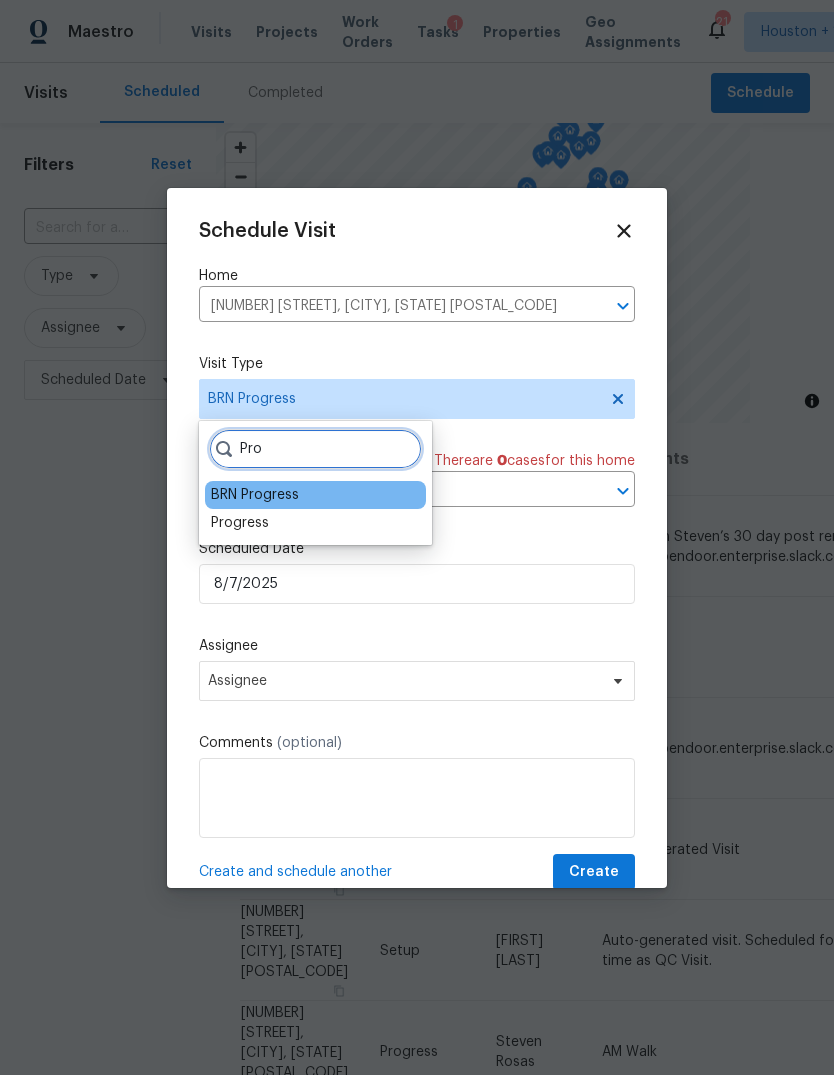 type on "Pro" 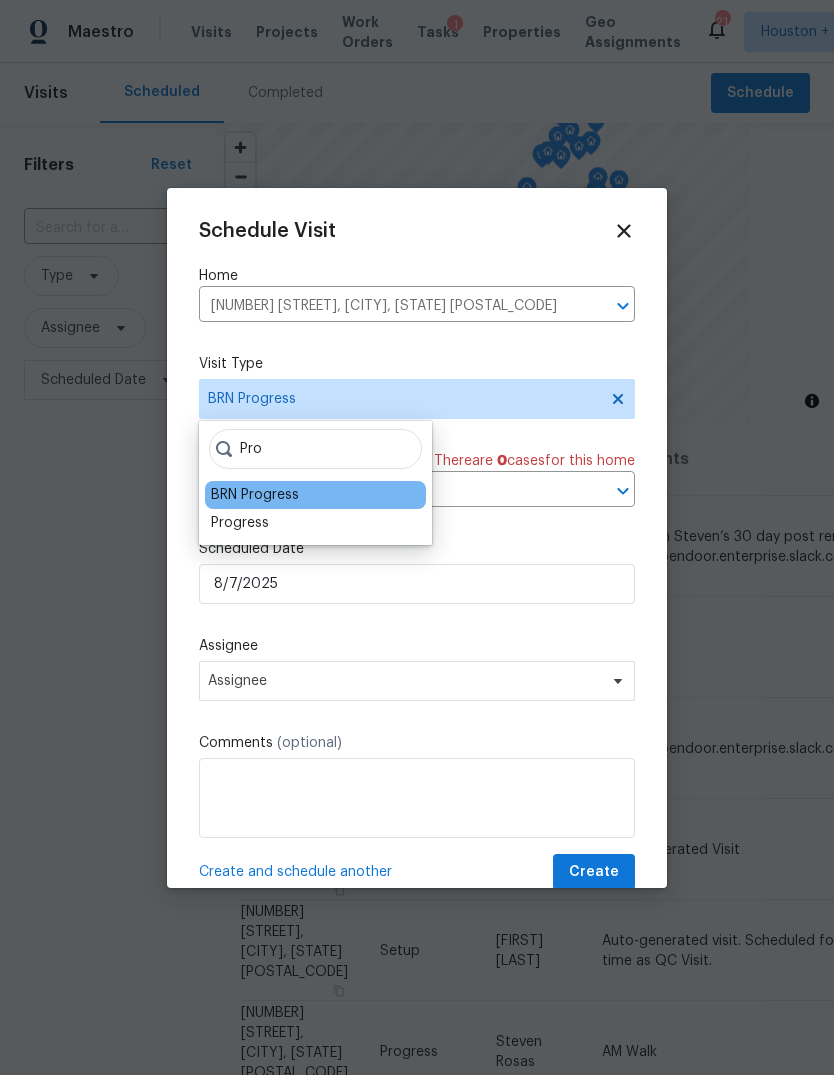 click on "Progress" at bounding box center (240, 523) 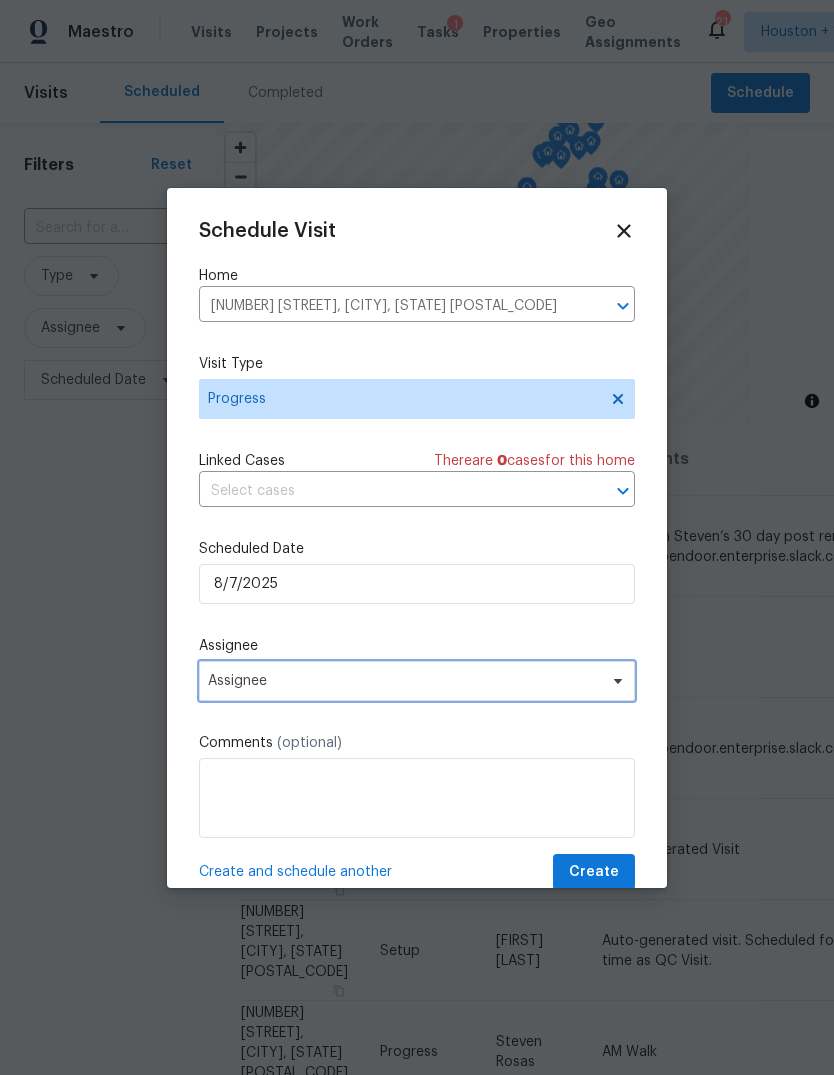 click on "Assignee" at bounding box center (417, 681) 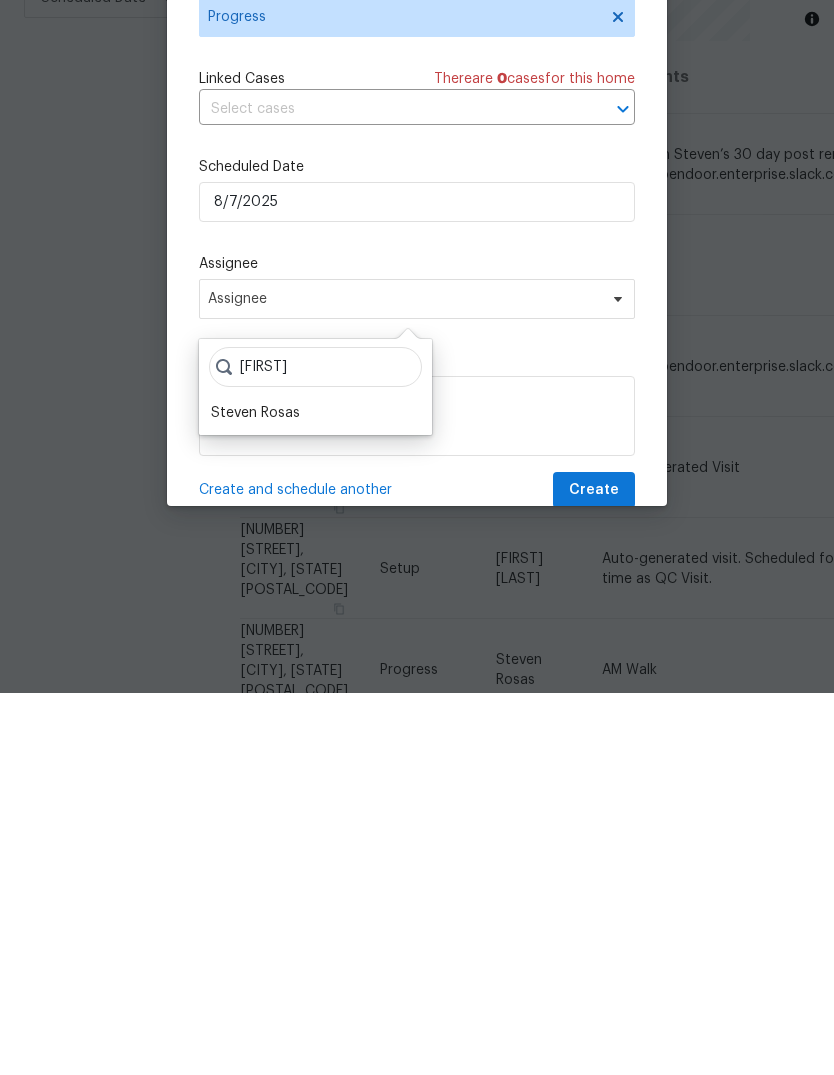 type on "[FIRST]" 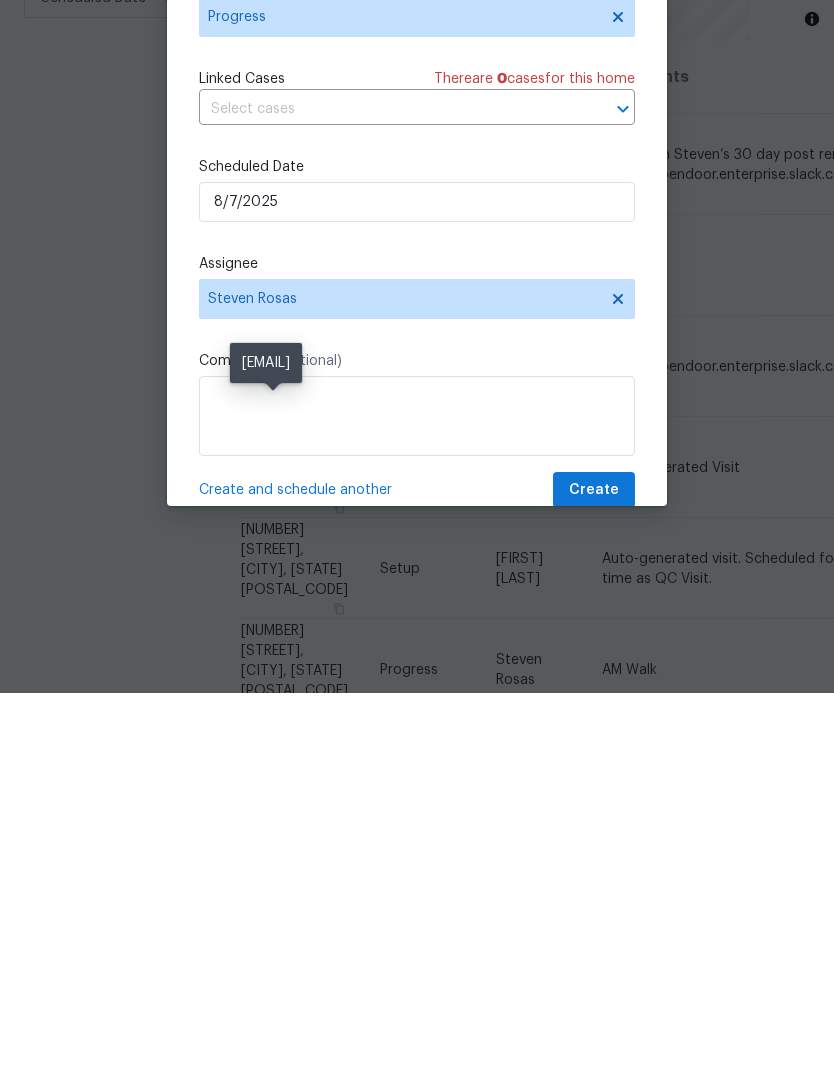 scroll, scrollTop: 75, scrollLeft: 0, axis: vertical 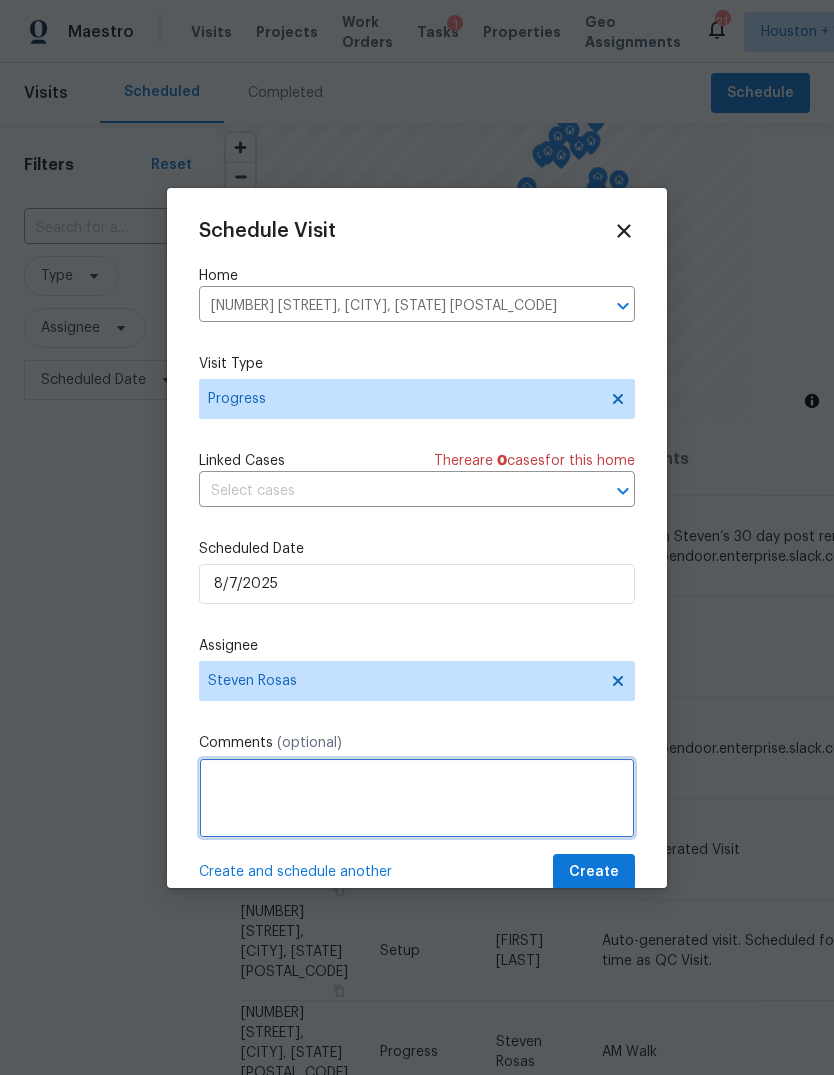 click at bounding box center [417, 798] 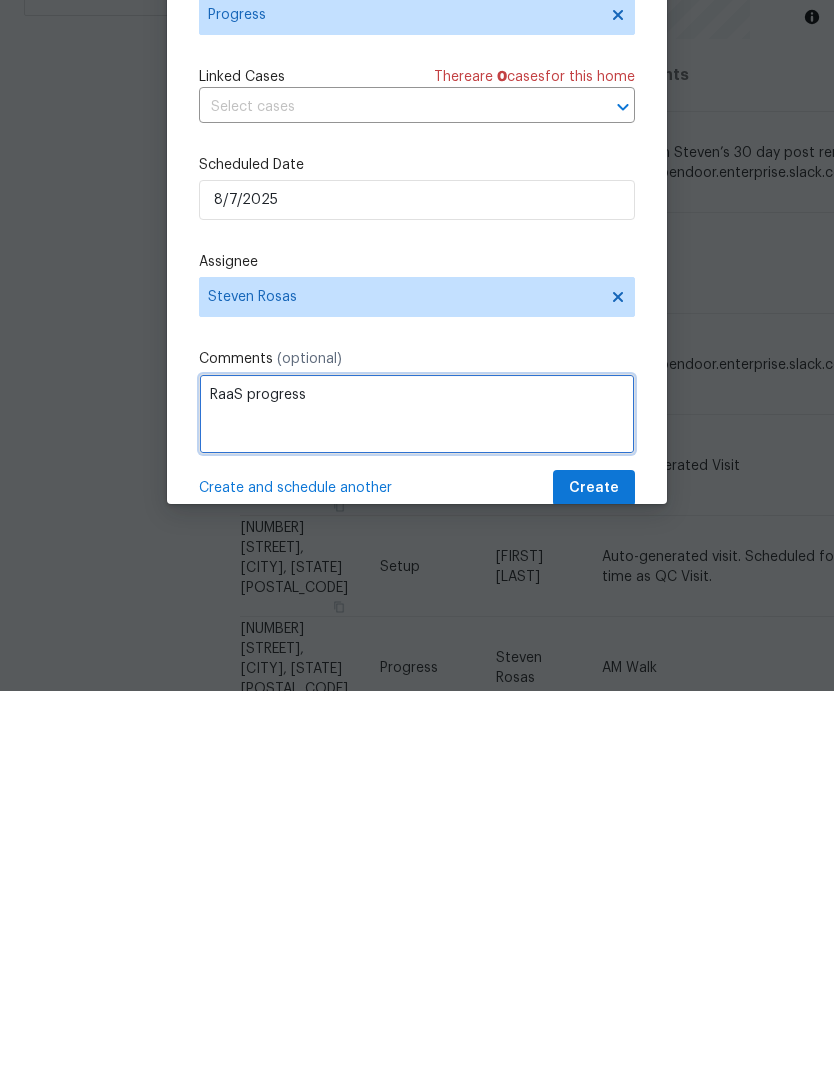 type on "RaaS progress" 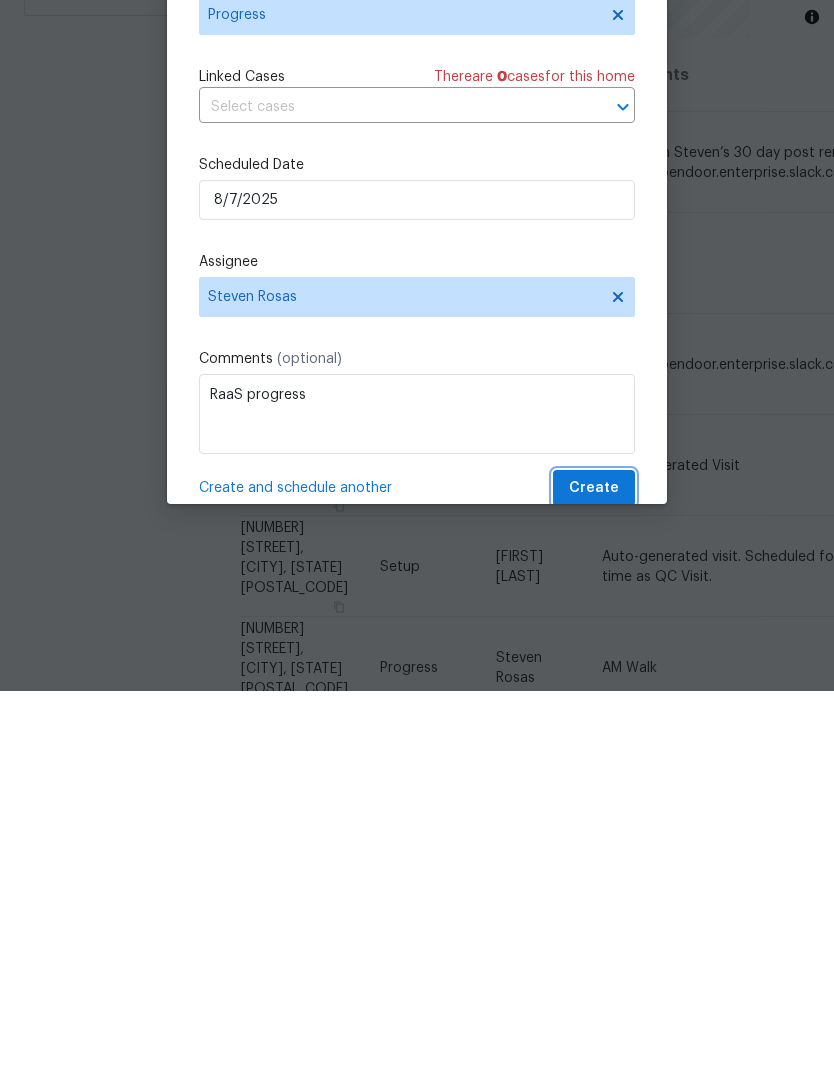 click on "Create" at bounding box center [594, 872] 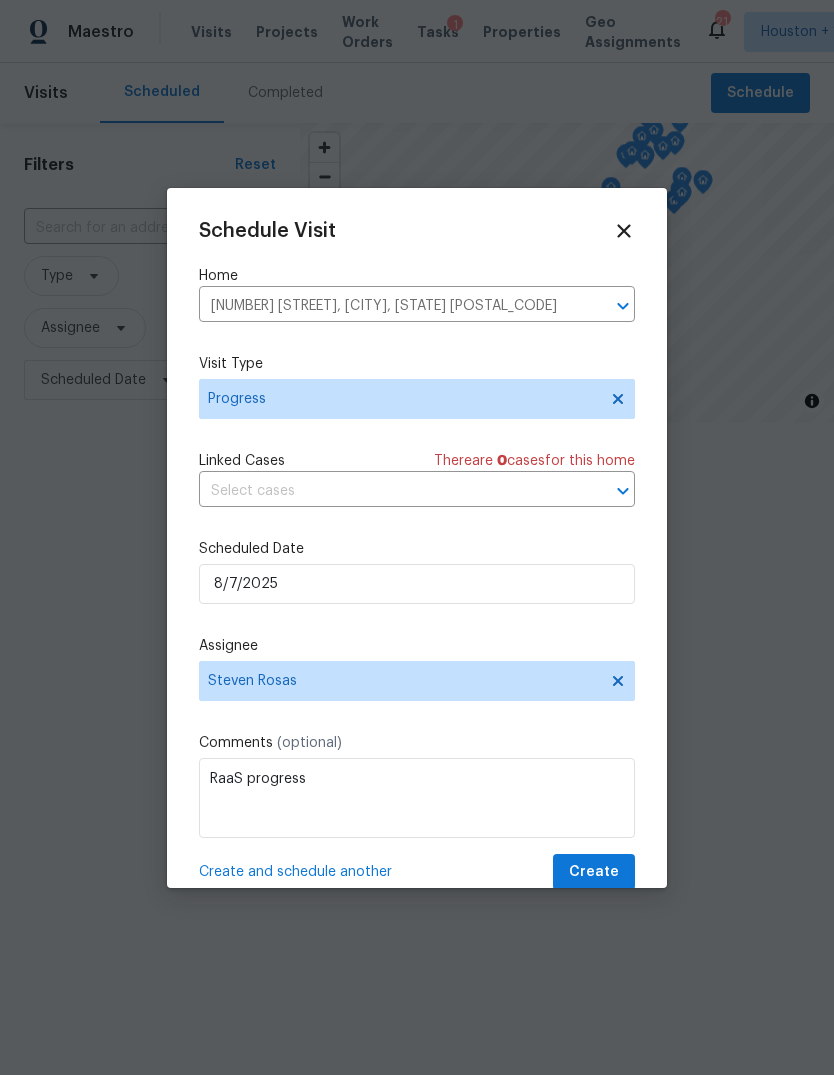 scroll, scrollTop: 0, scrollLeft: 0, axis: both 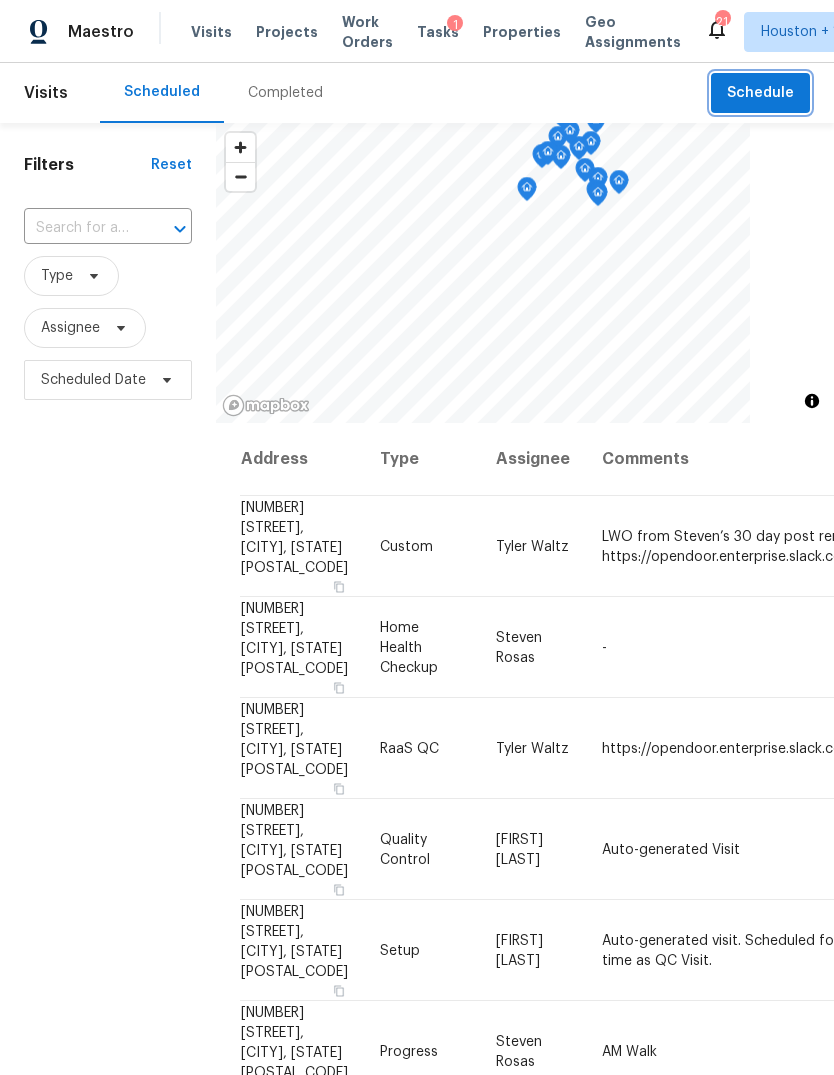 click on "Schedule" at bounding box center (760, 93) 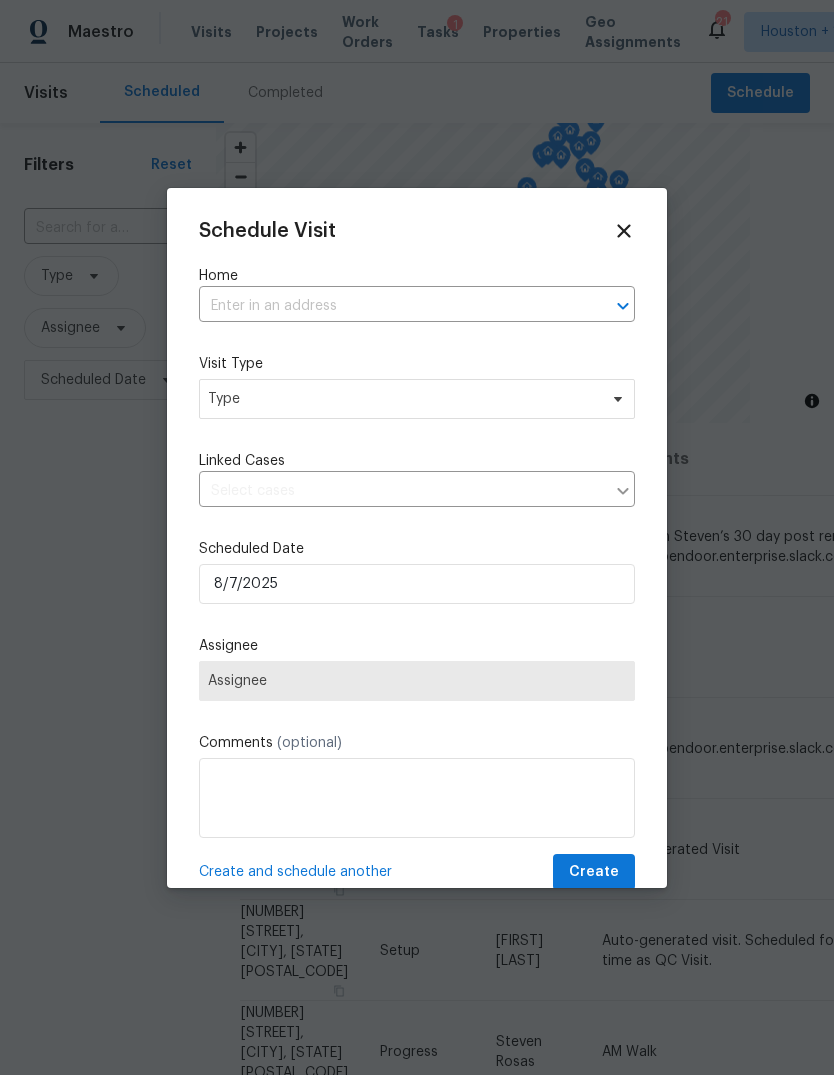 click at bounding box center [389, 306] 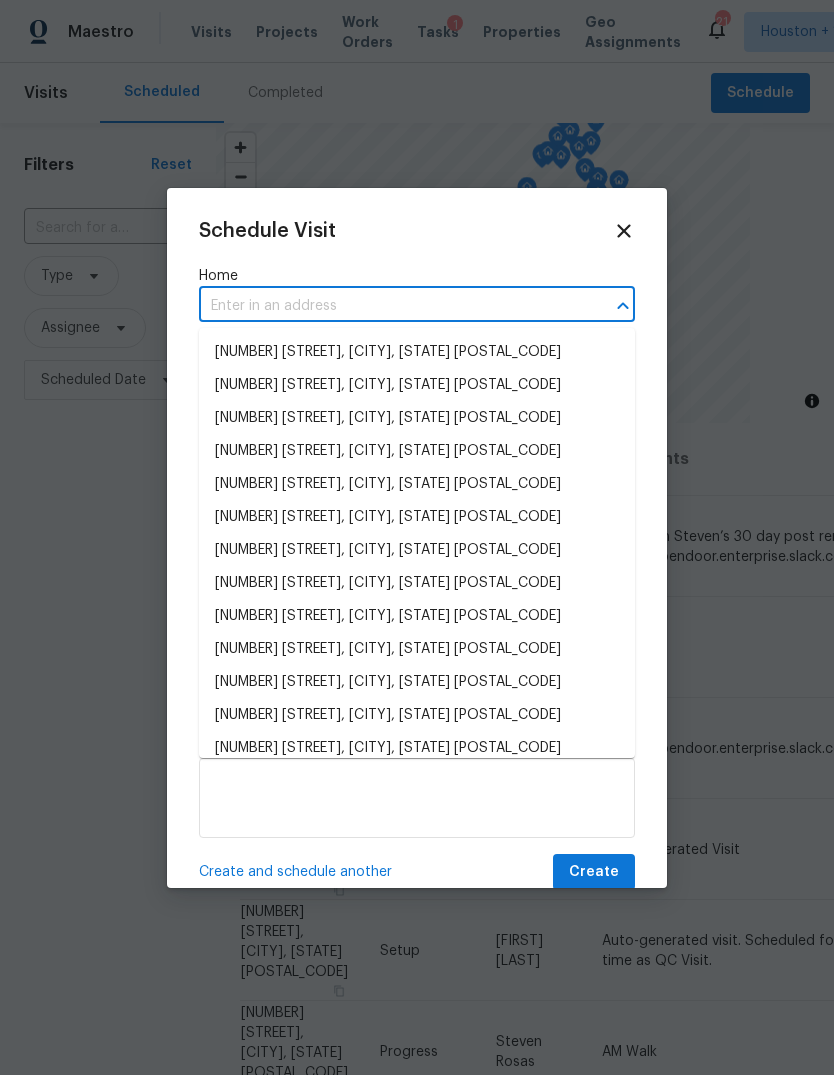 type on "3" 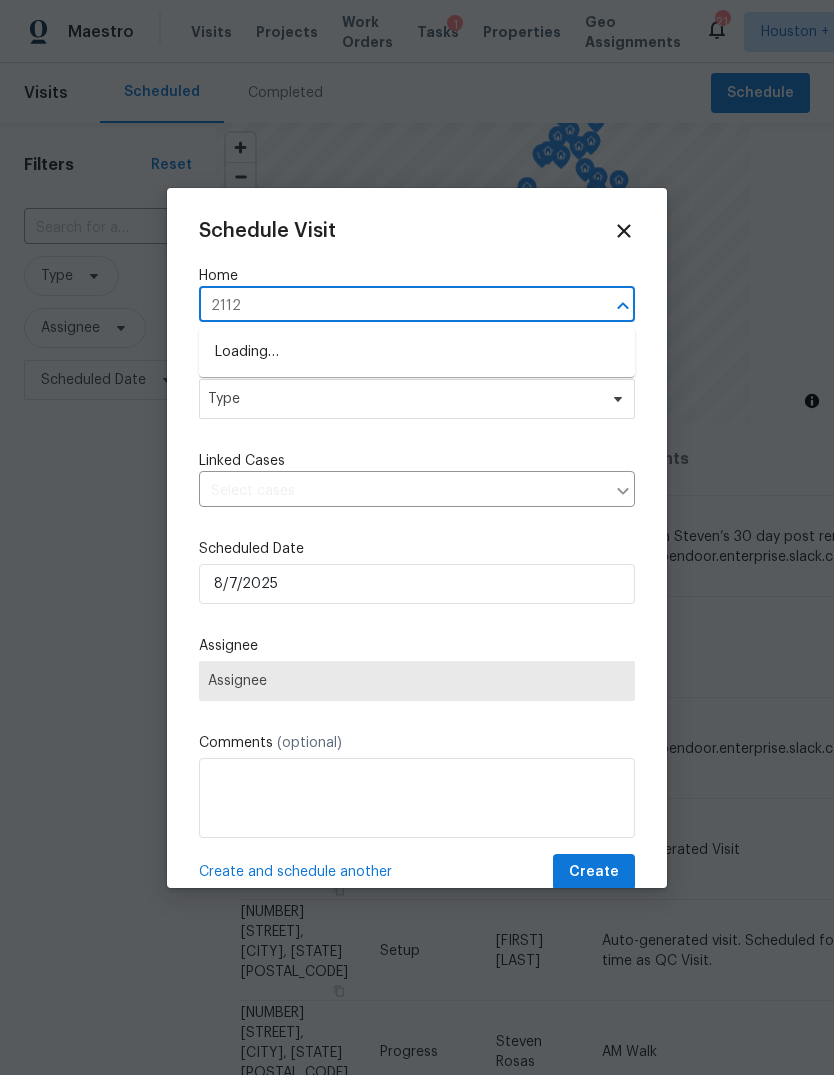 type on "2112 D" 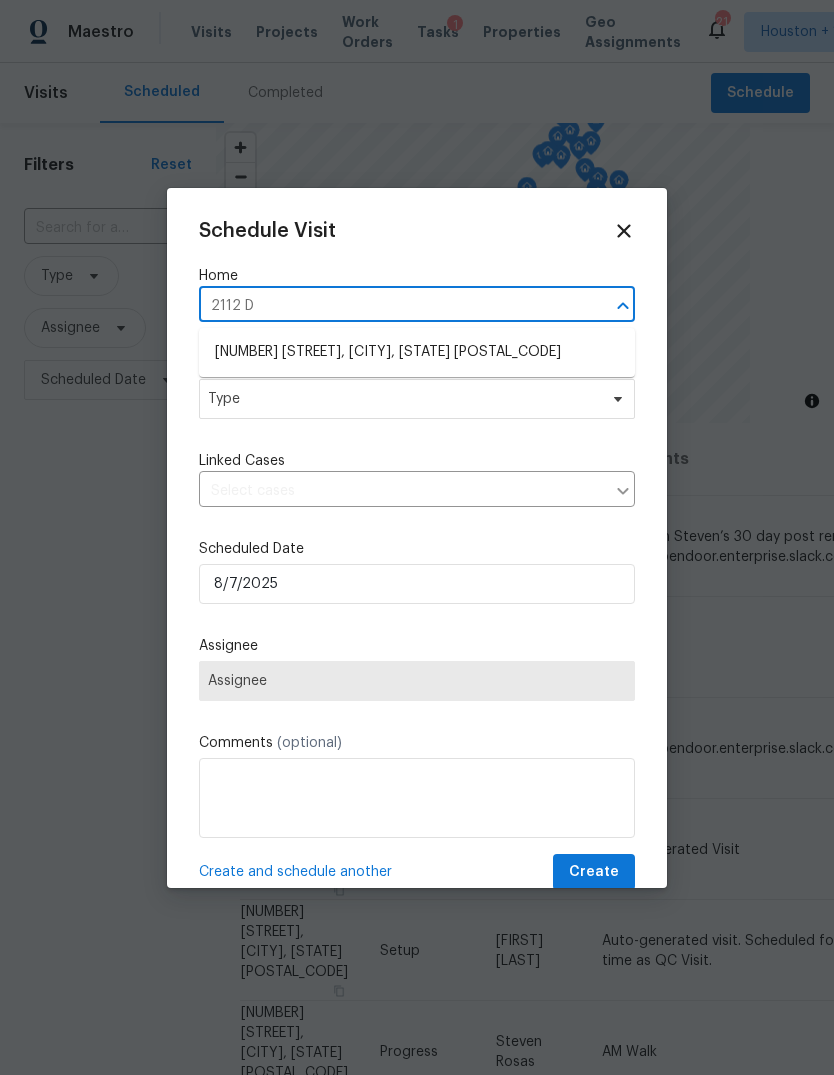 click on "[NUMBER] [STREET], [CITY], [STATE] [POSTAL_CODE]" at bounding box center [417, 352] 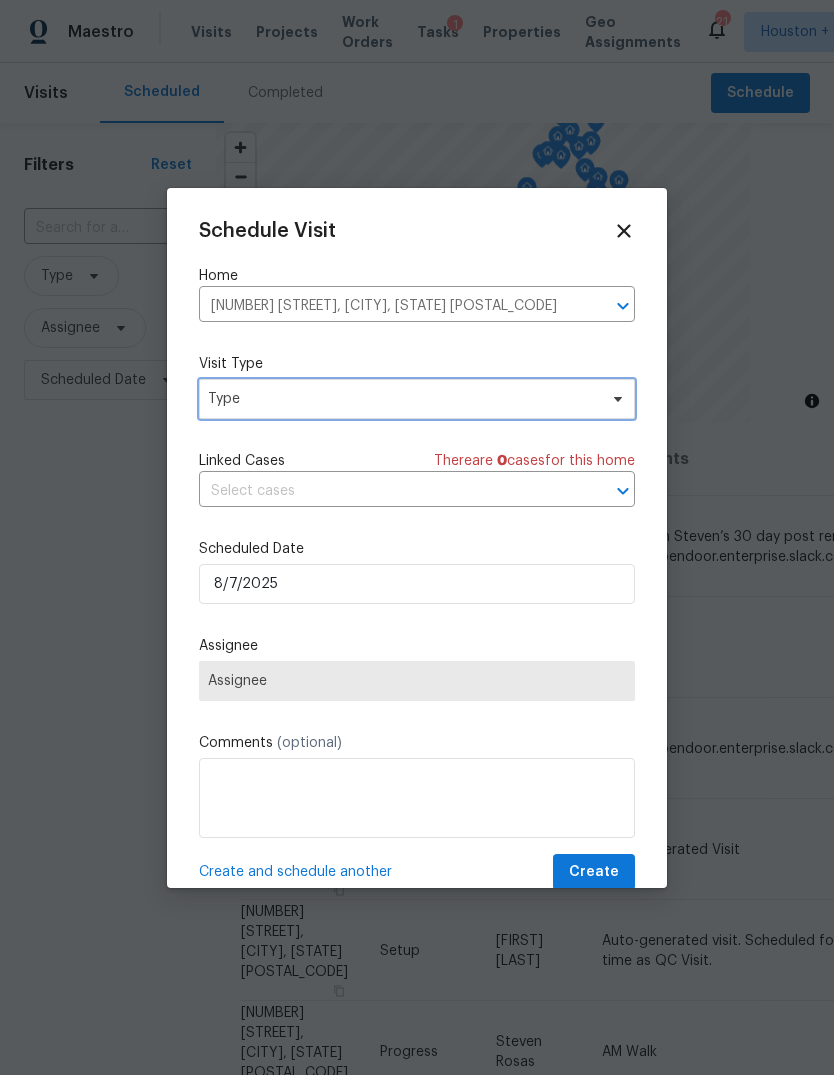click on "Type" at bounding box center [417, 399] 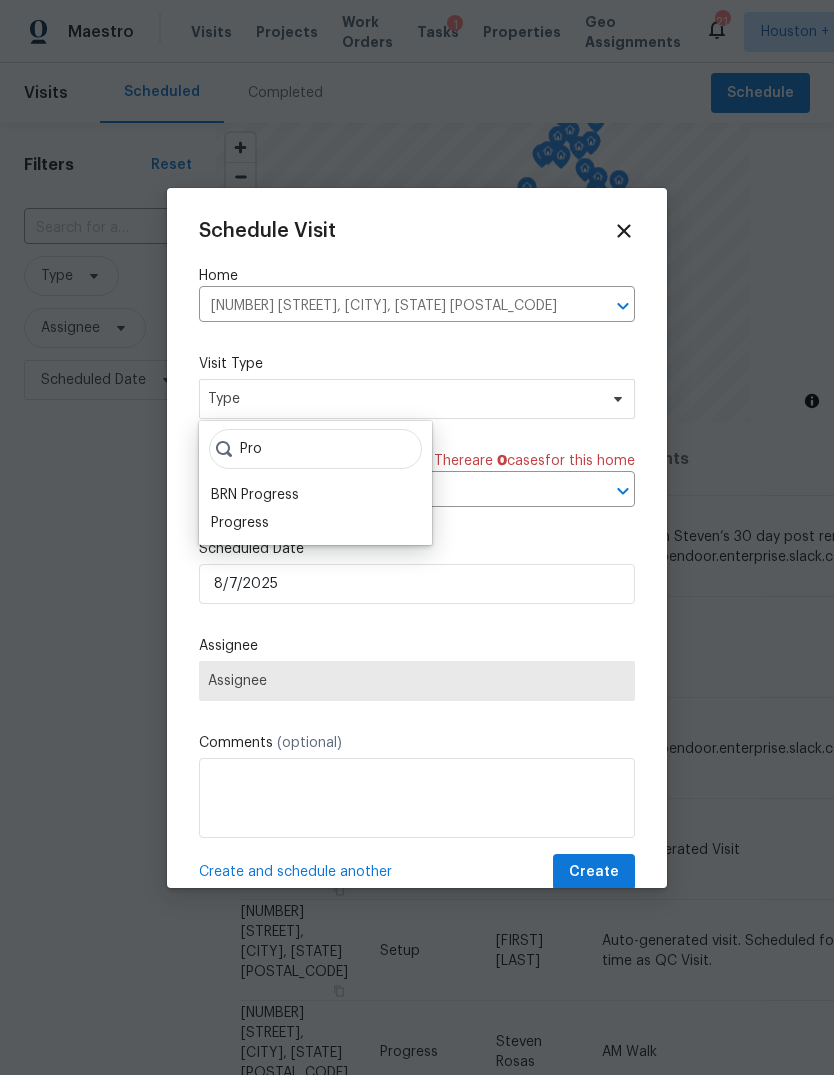 type on "Pro" 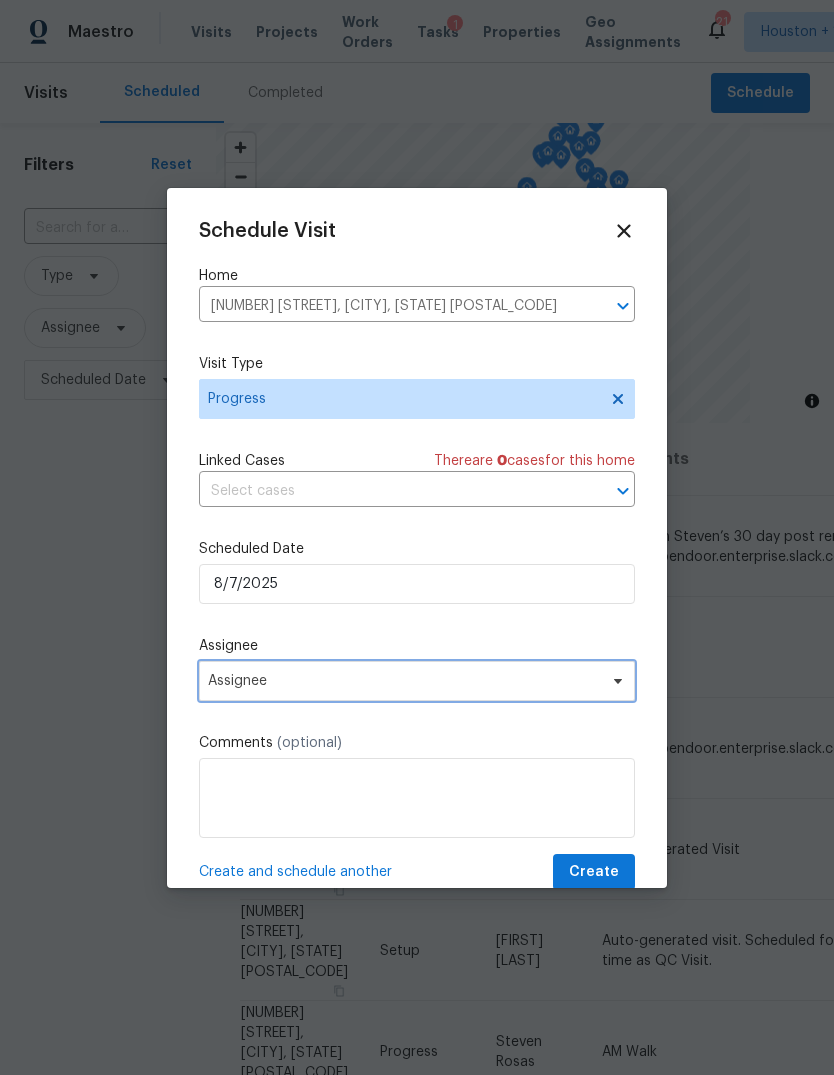 click on "Assignee" at bounding box center (417, 681) 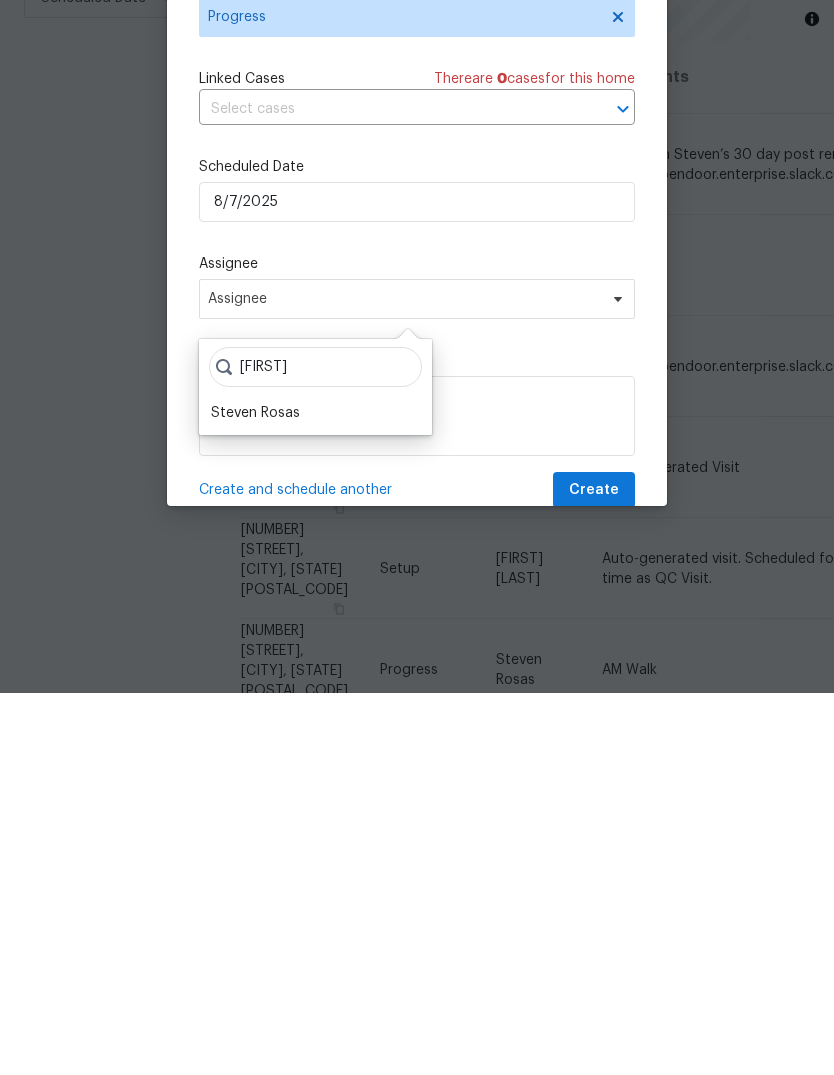 type on "[FIRST]" 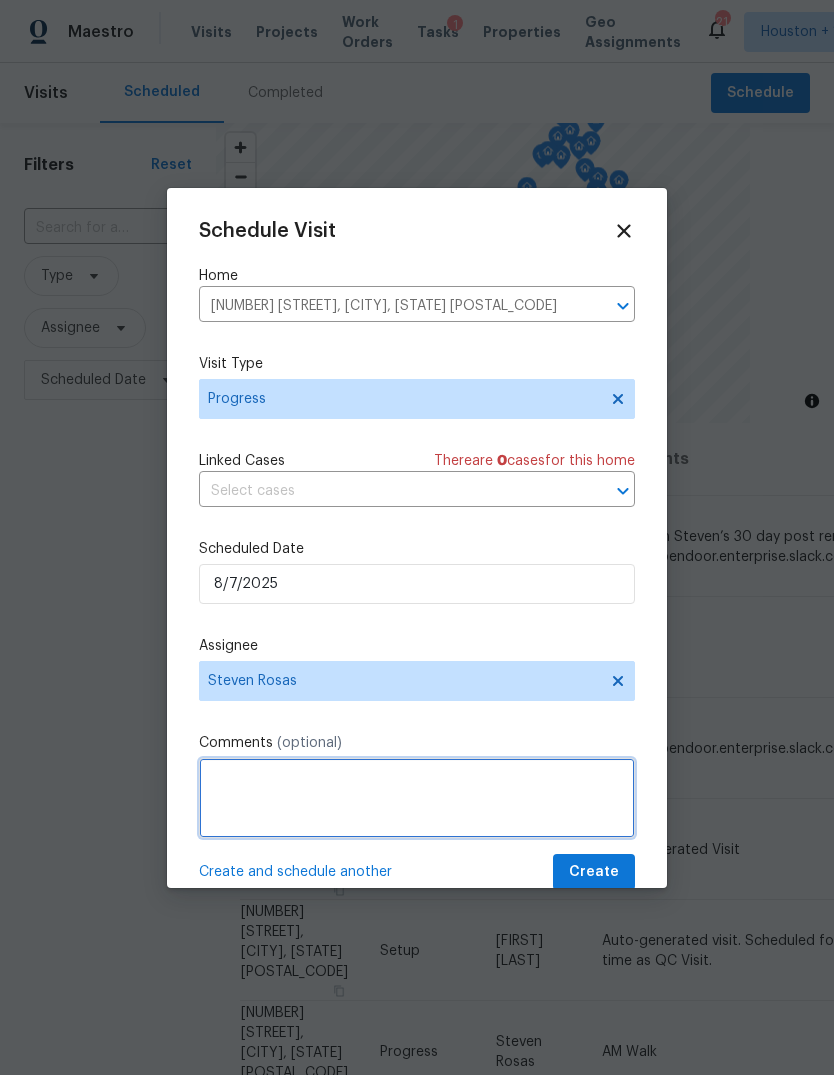 click at bounding box center [417, 798] 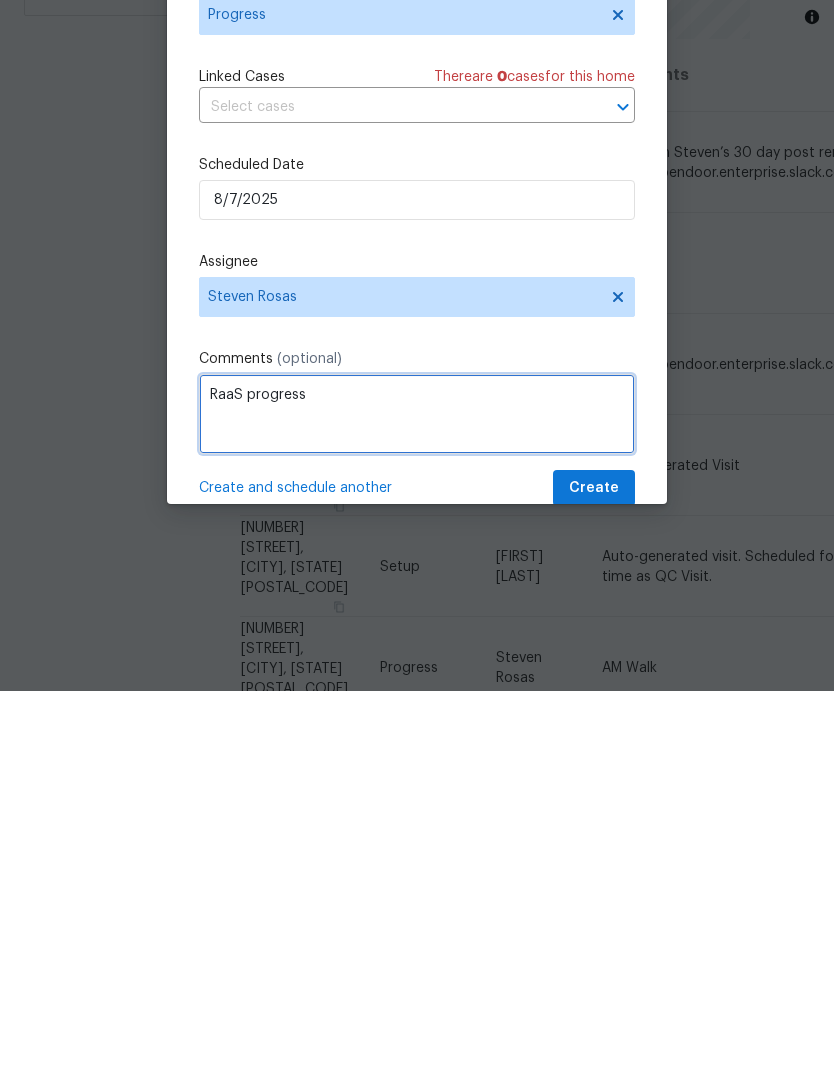 type on "RaaS progress" 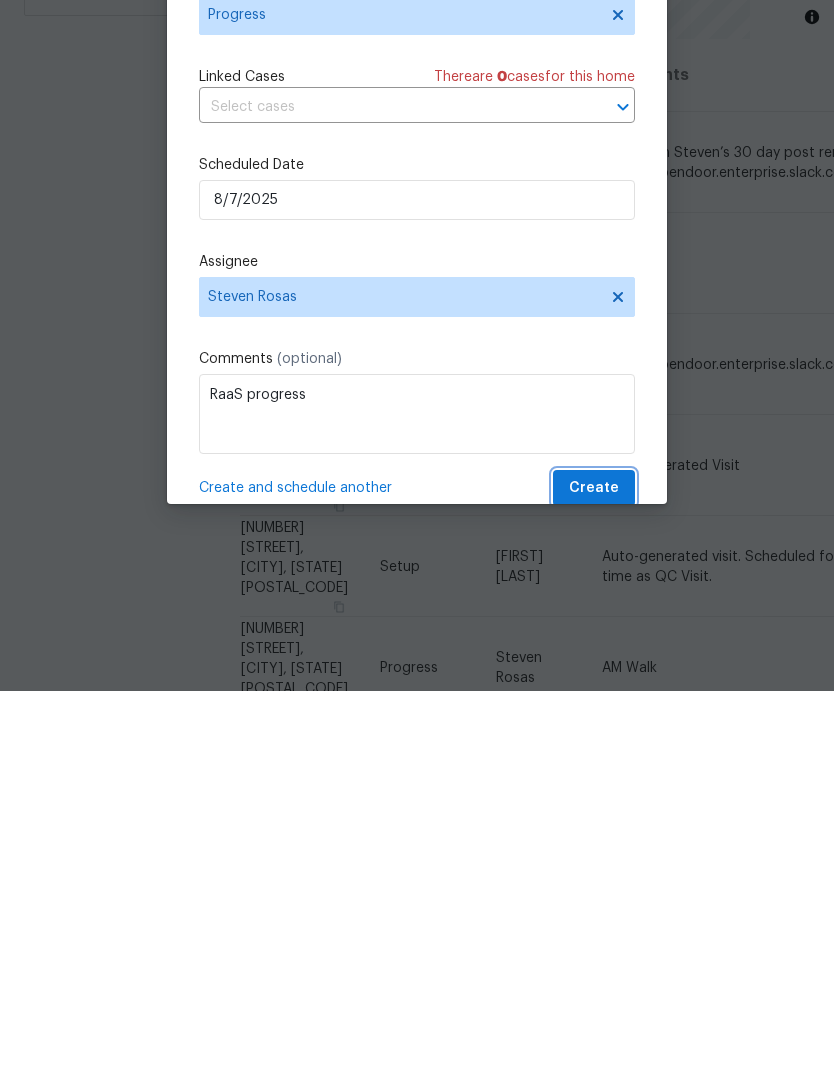 click on "Create" at bounding box center [594, 872] 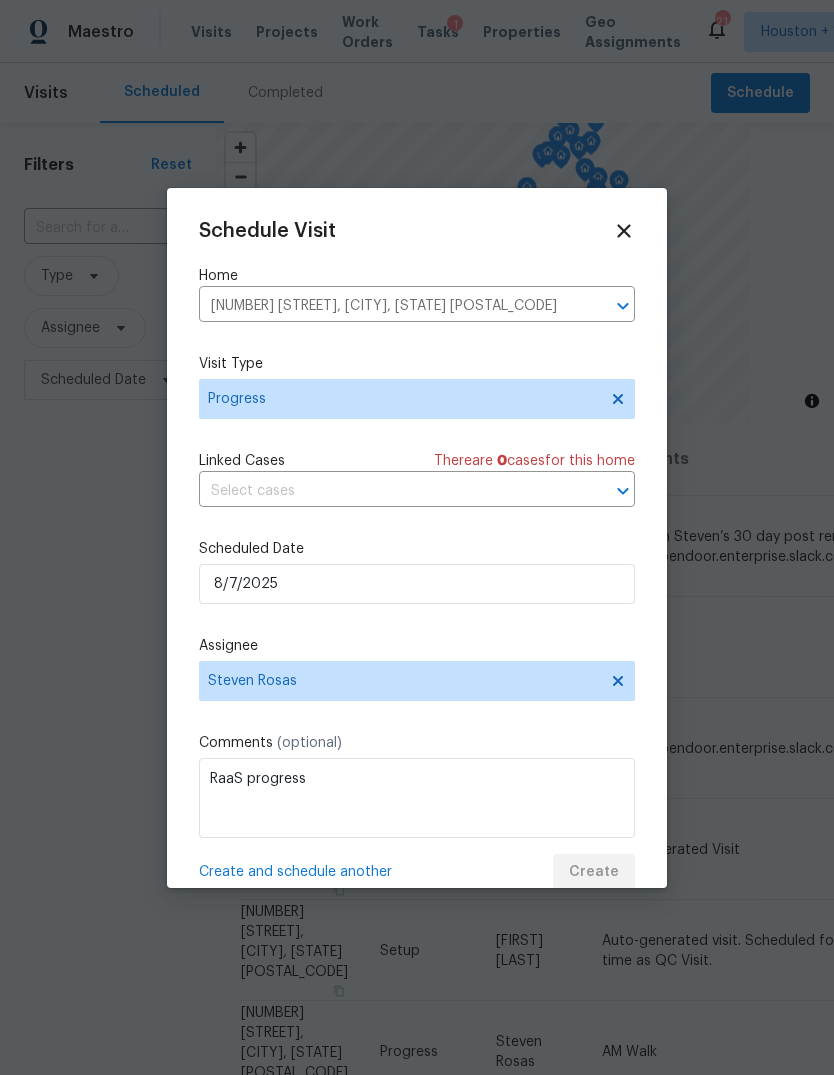 scroll, scrollTop: 0, scrollLeft: 0, axis: both 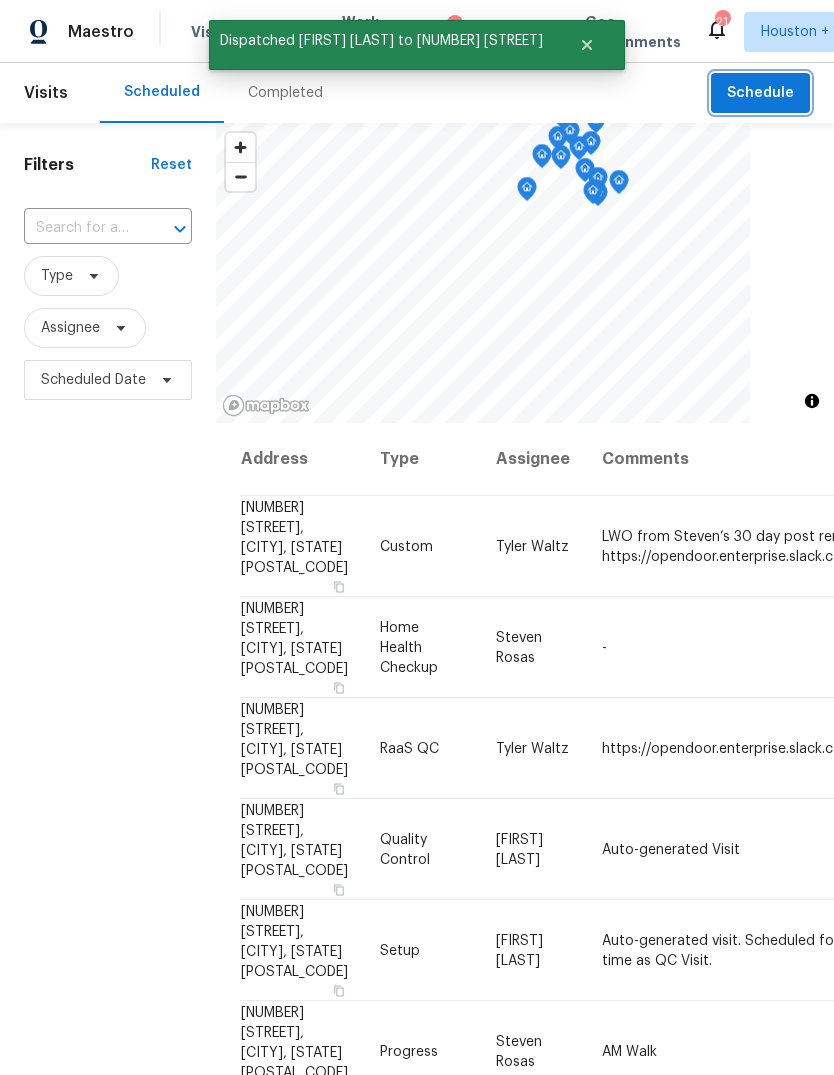 click on "Schedule" at bounding box center (760, 93) 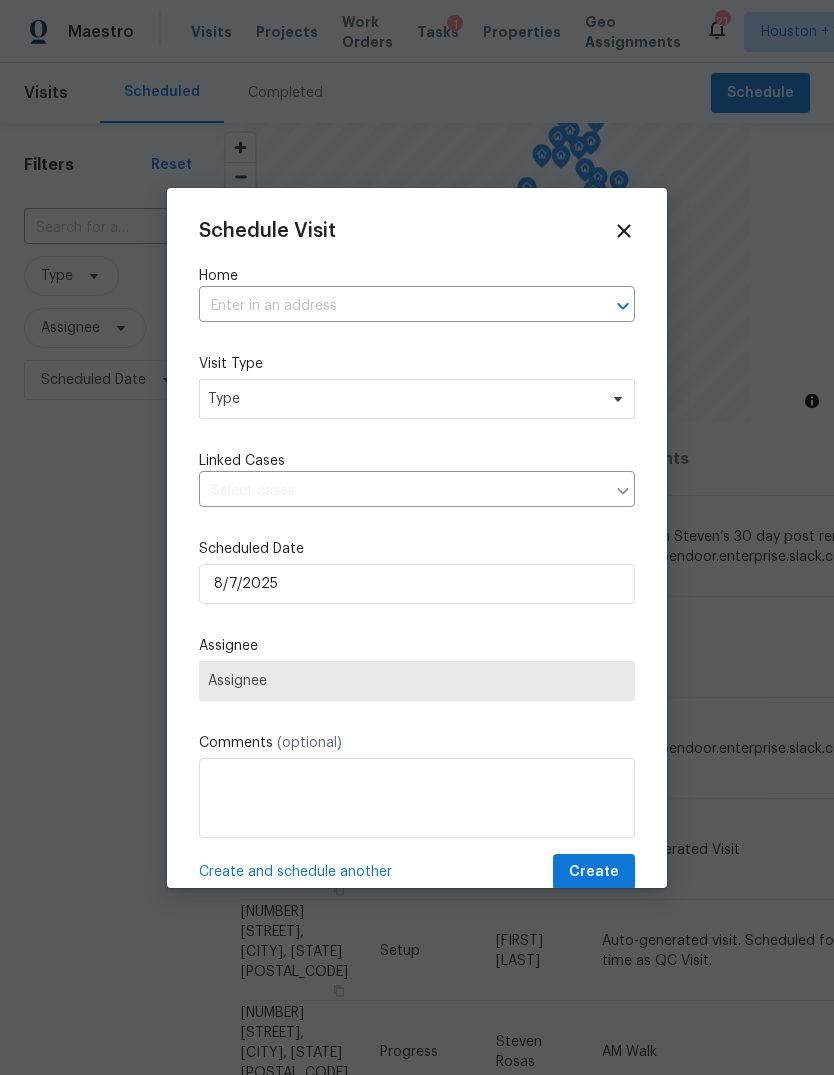 click at bounding box center (389, 306) 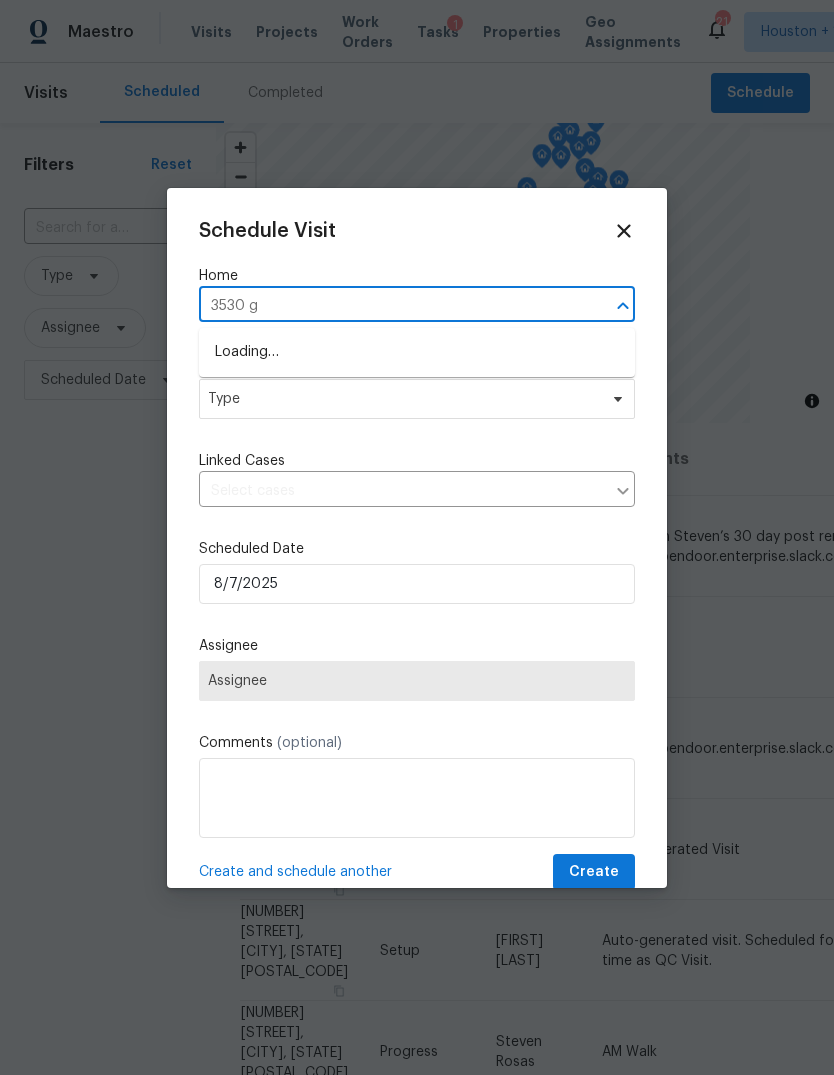 type on "[NUMBER] gl" 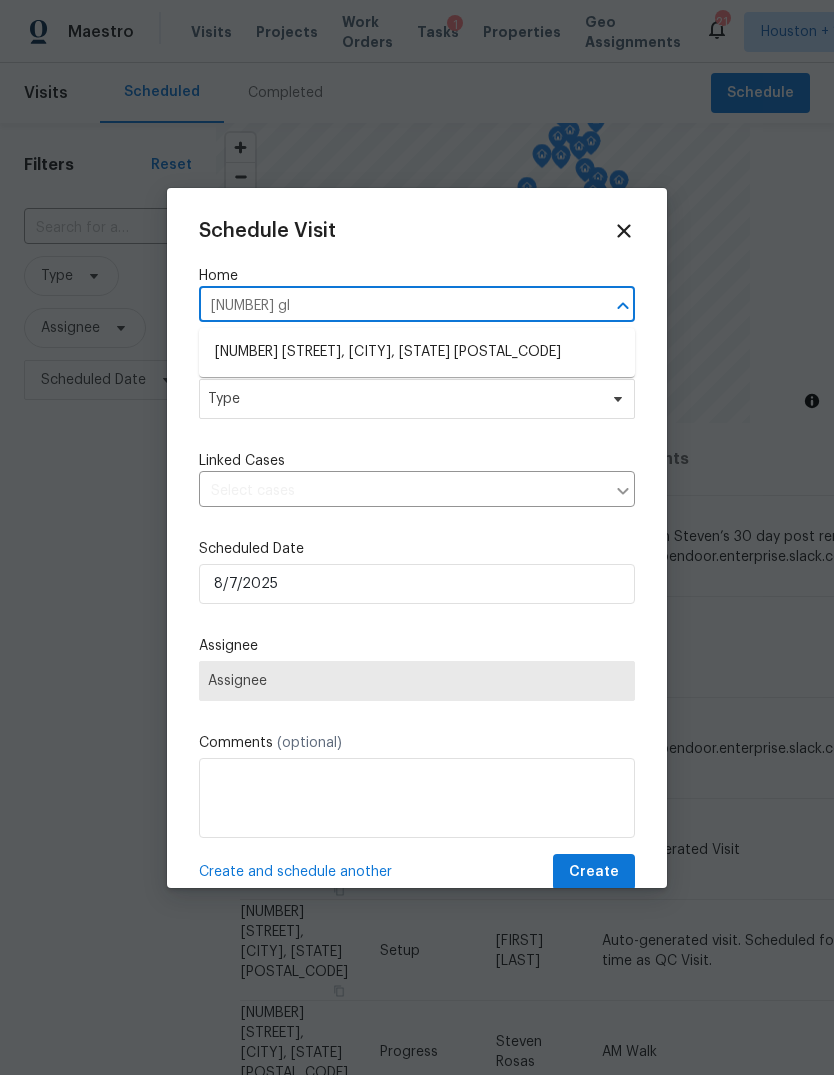 click on "[NUMBER] [STREET], [CITY], [STATE] [POSTAL_CODE]" at bounding box center (417, 352) 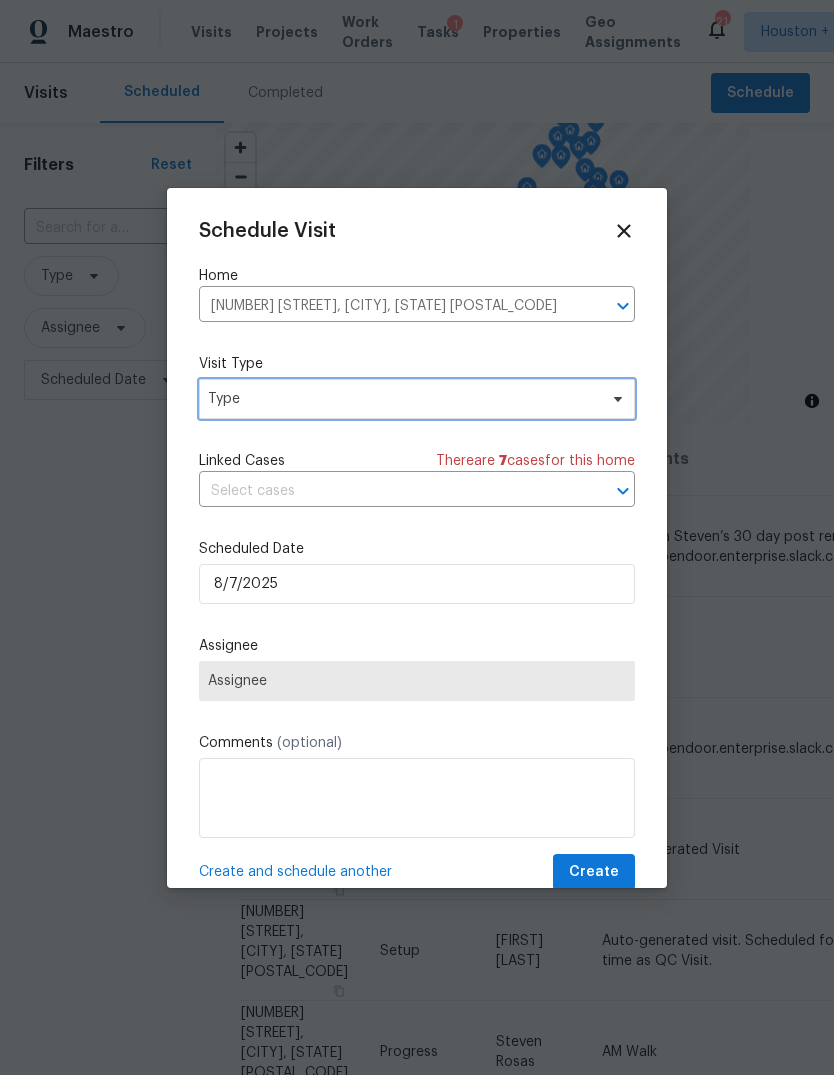 click on "Type" at bounding box center [417, 399] 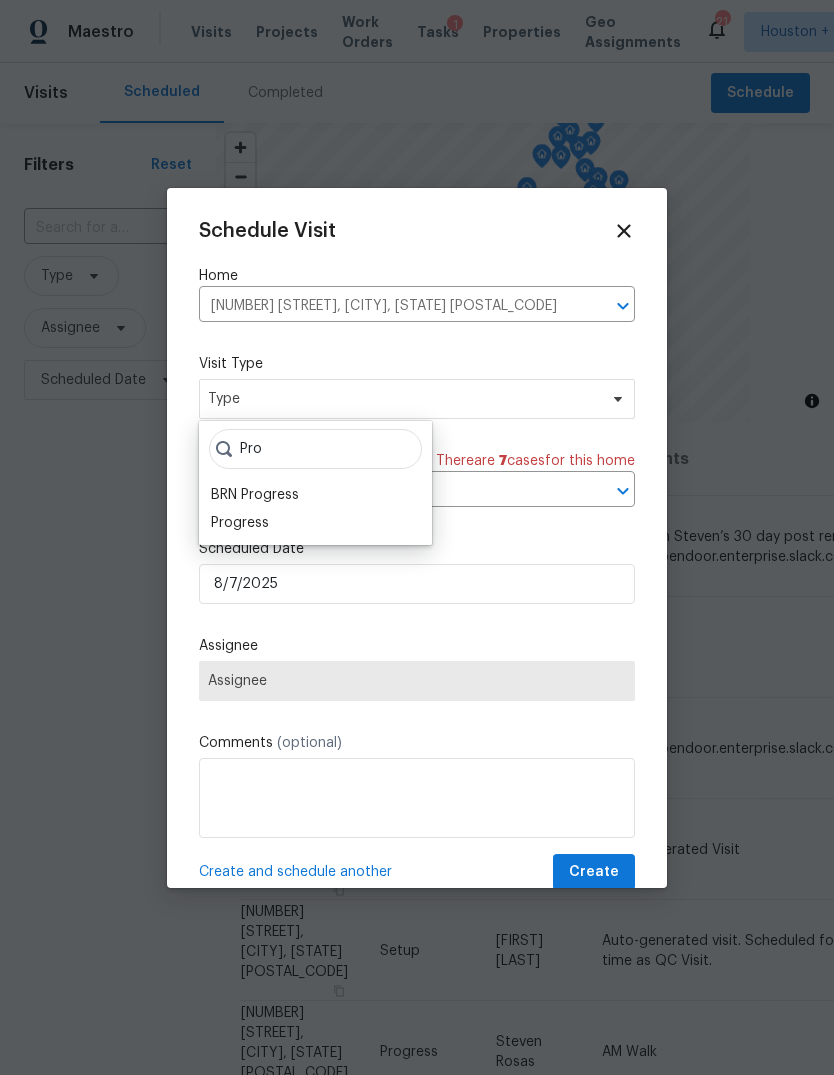 type on "Pro" 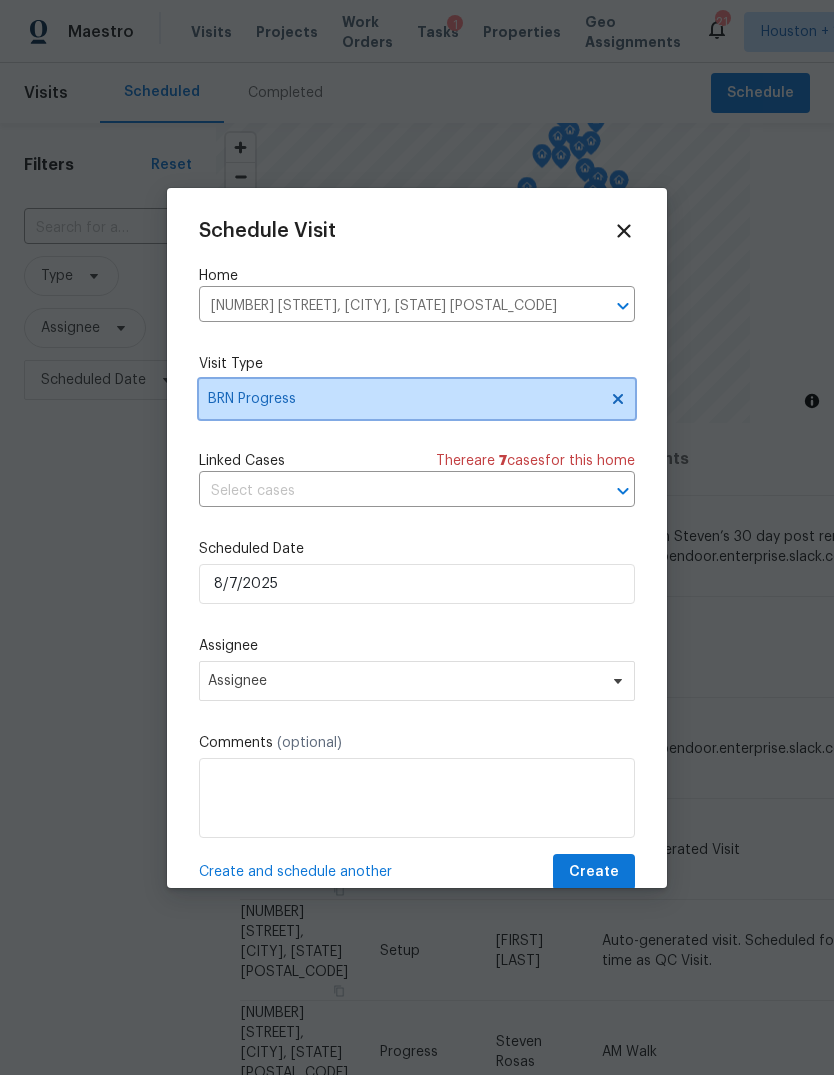click 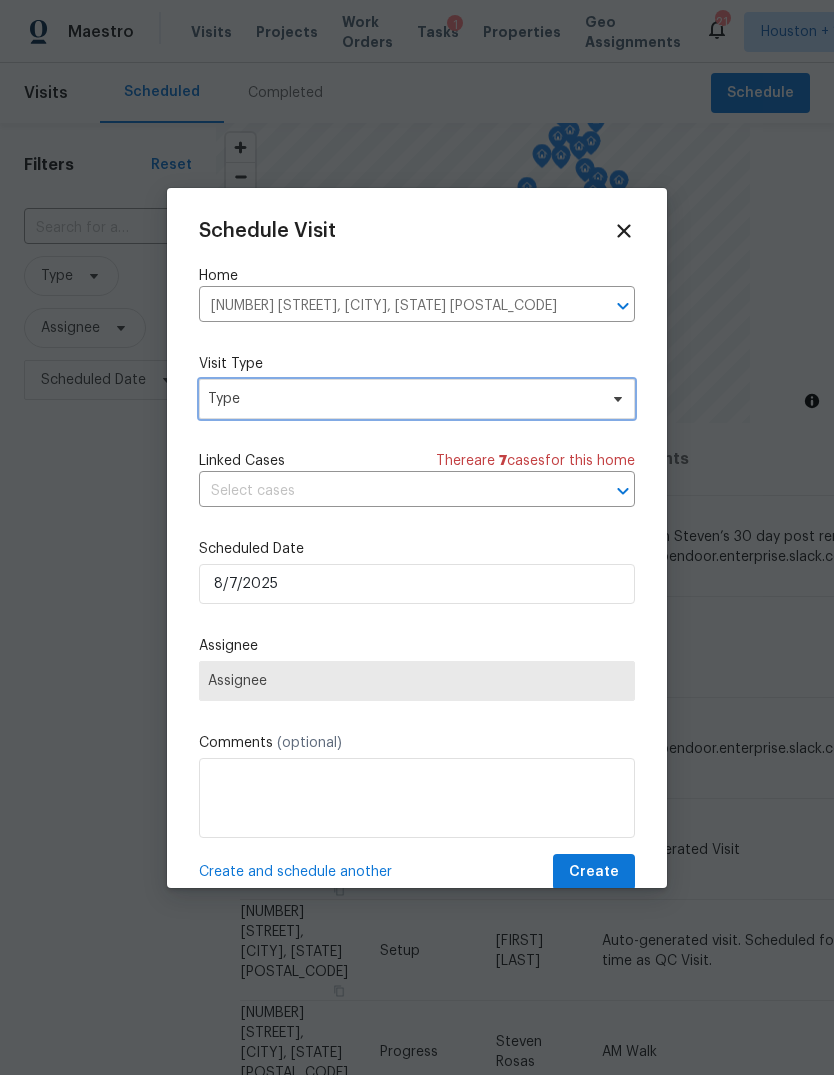 click on "Type" at bounding box center (417, 399) 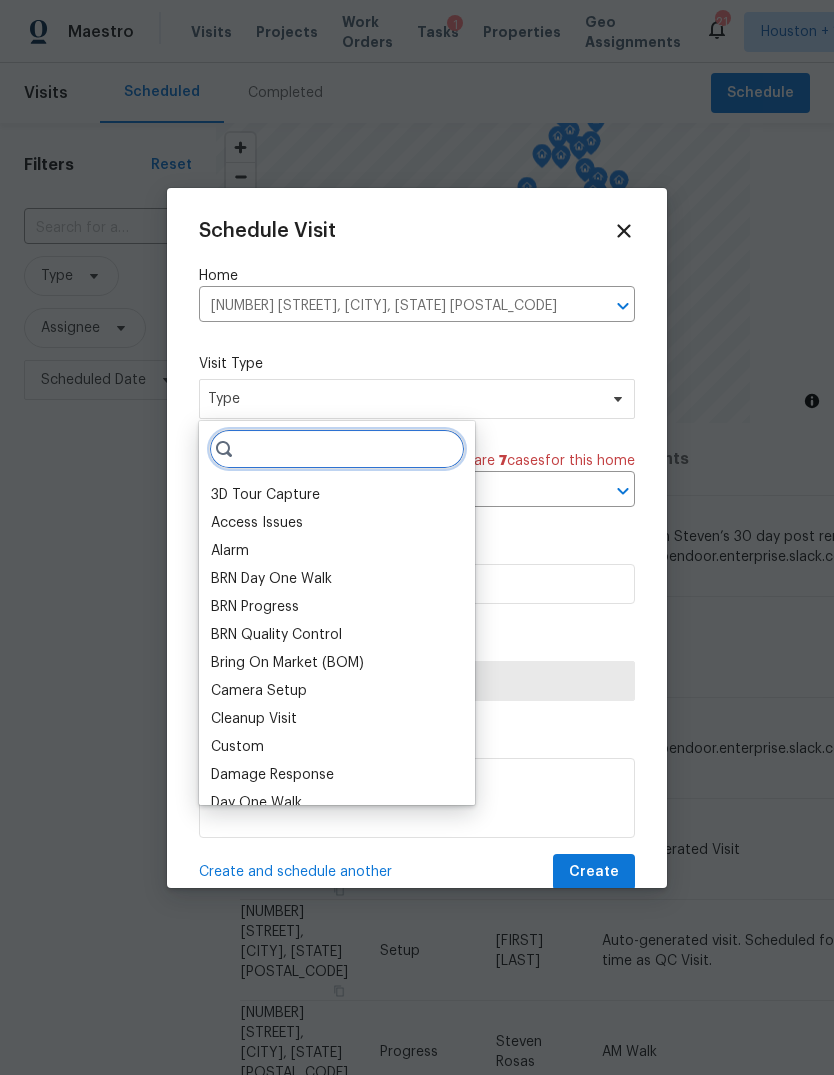 click at bounding box center (337, 449) 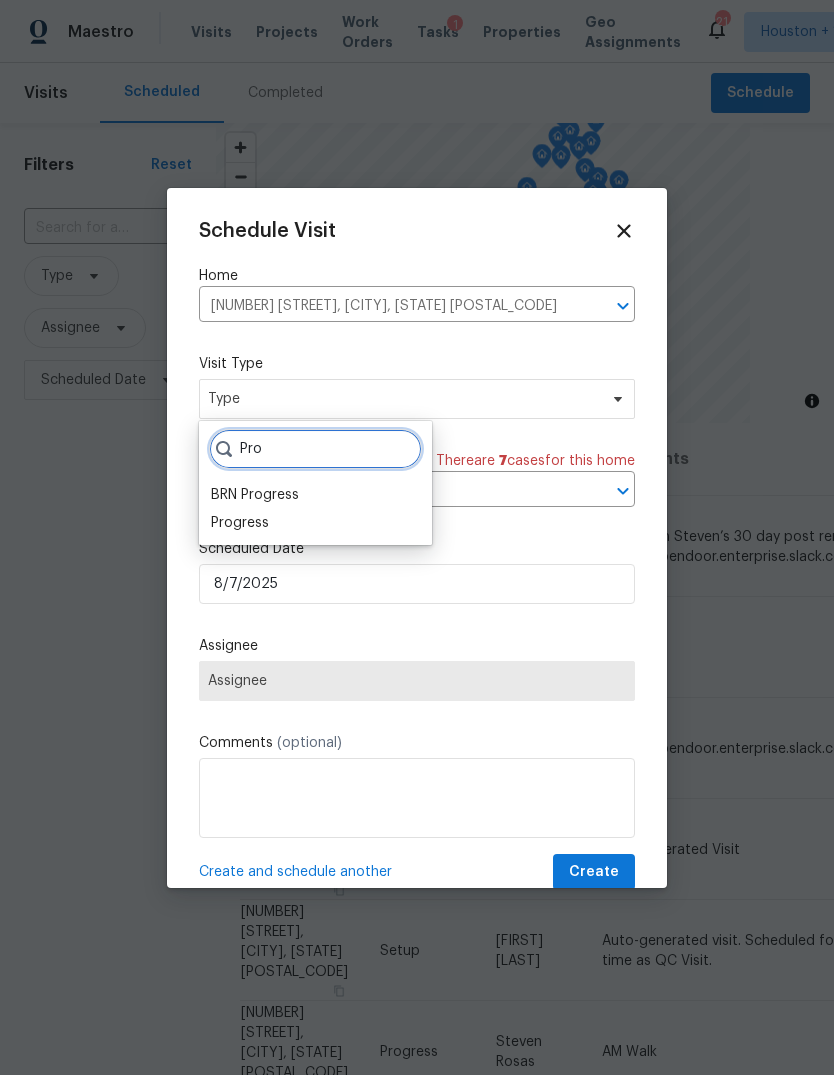 type on "Pro" 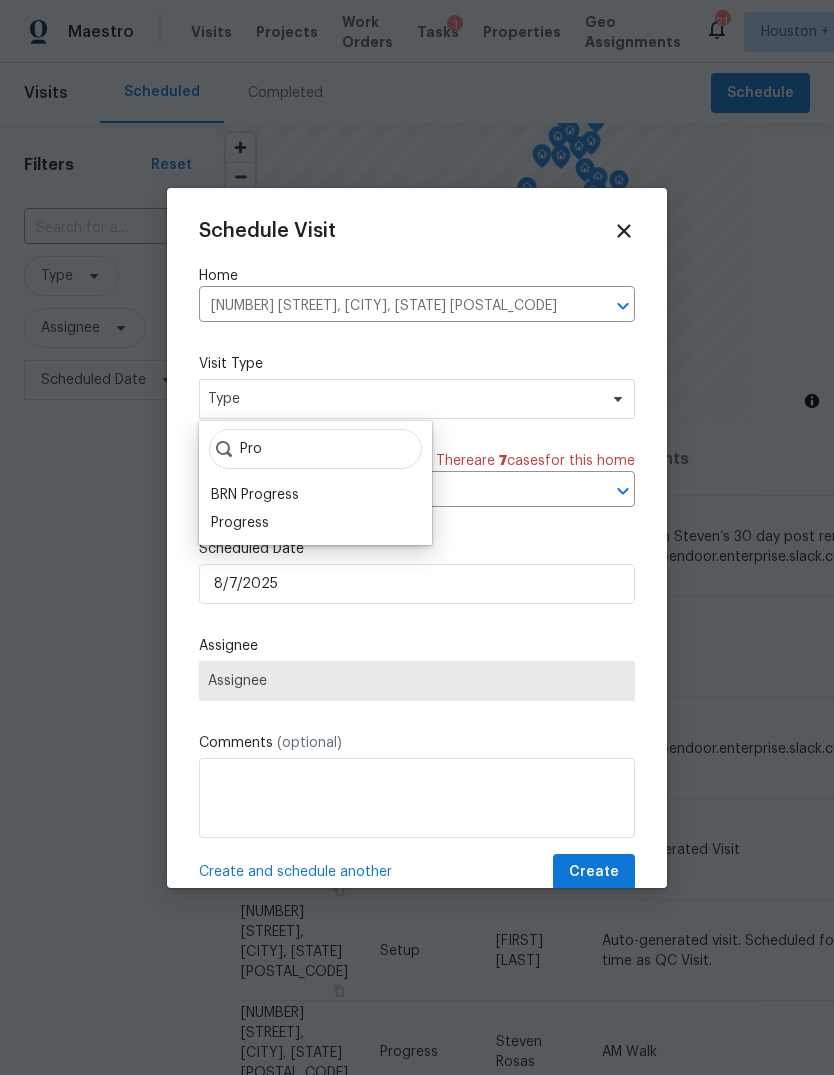 click on "Progress" at bounding box center [240, 523] 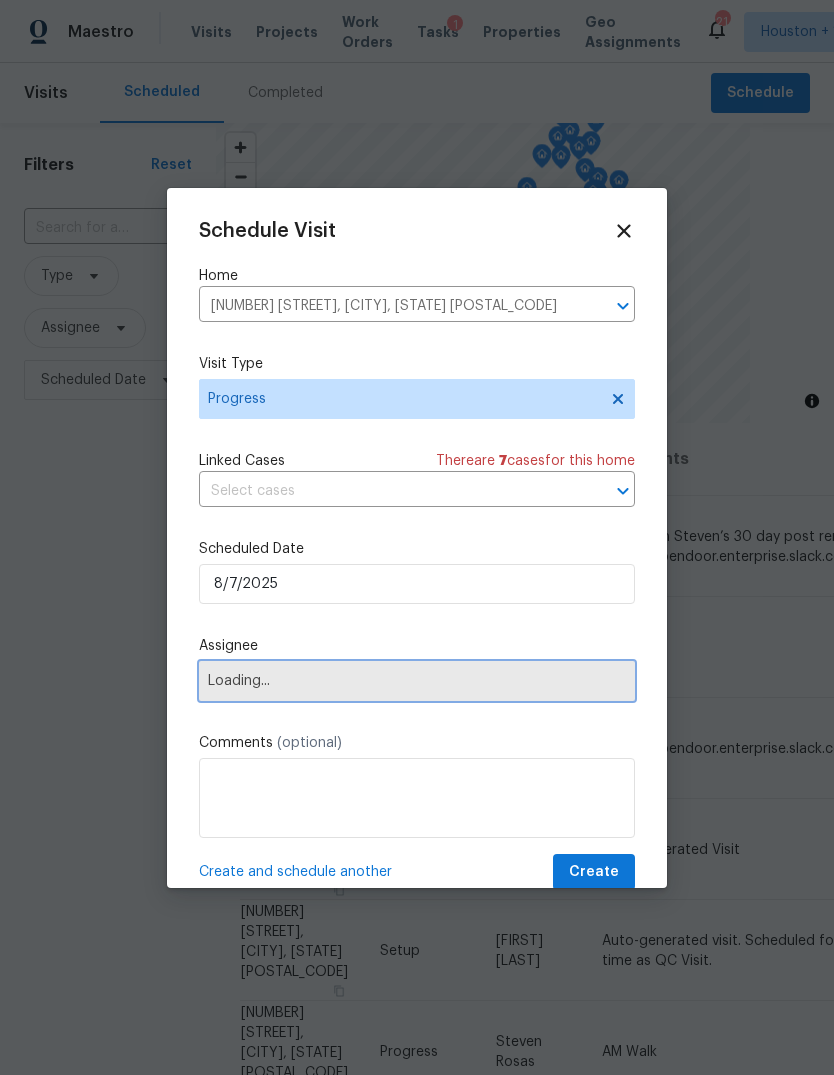 click on "Loading..." at bounding box center (417, 681) 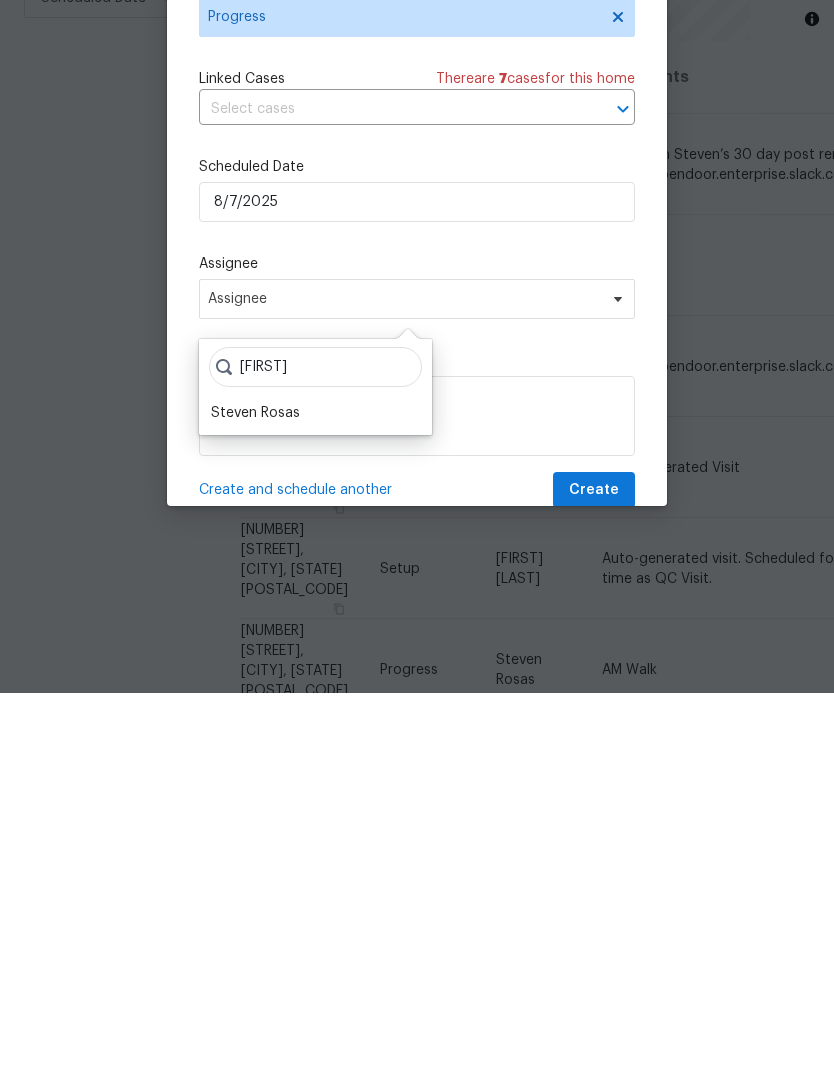 type on "[FIRST]" 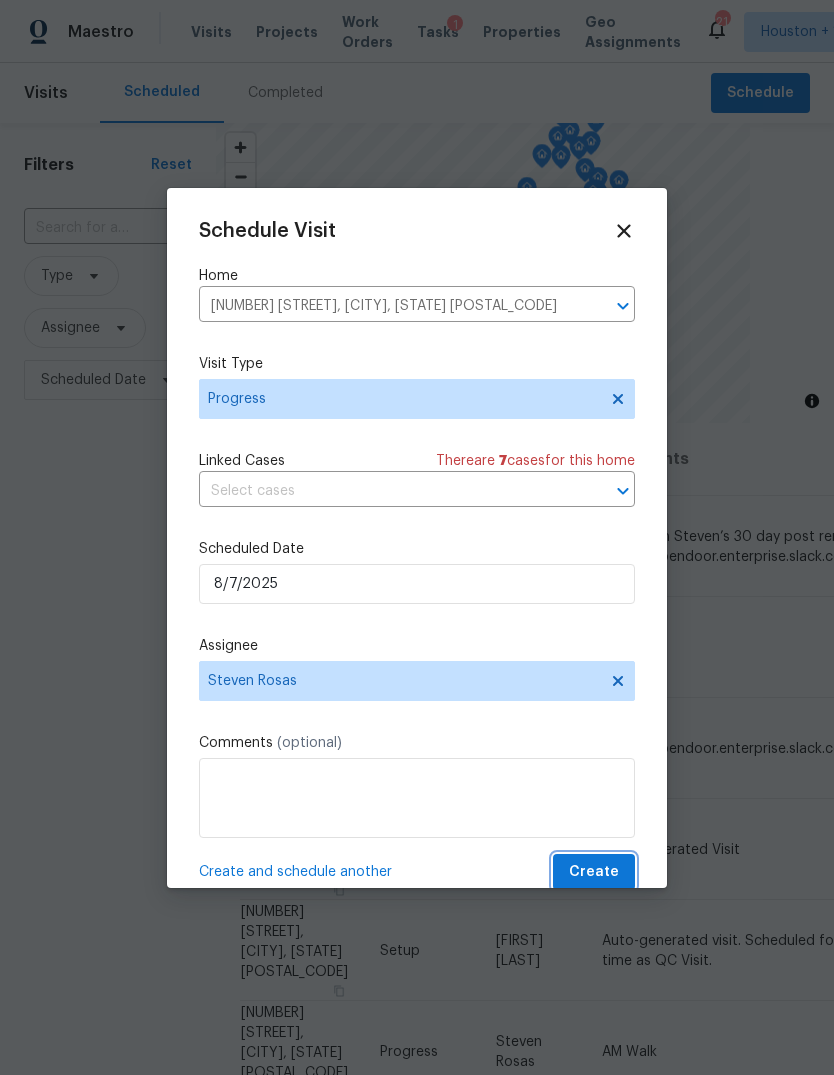 click on "Create" at bounding box center [594, 872] 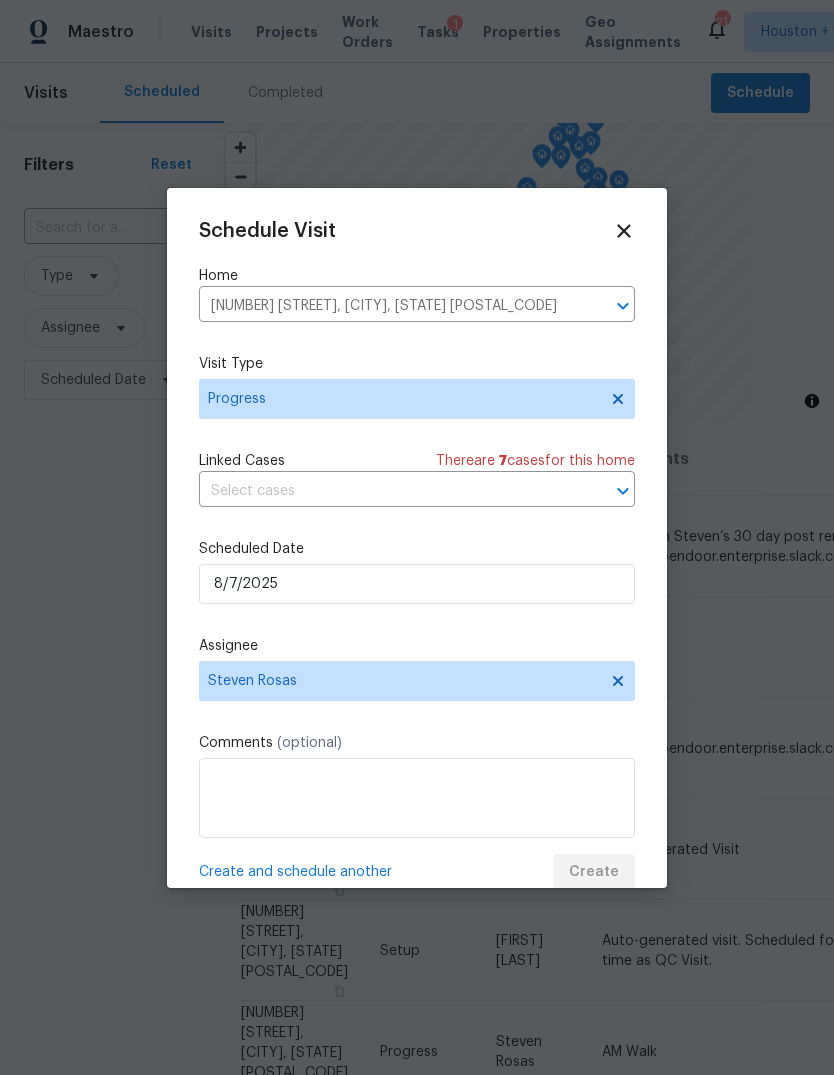 scroll, scrollTop: 0, scrollLeft: 0, axis: both 